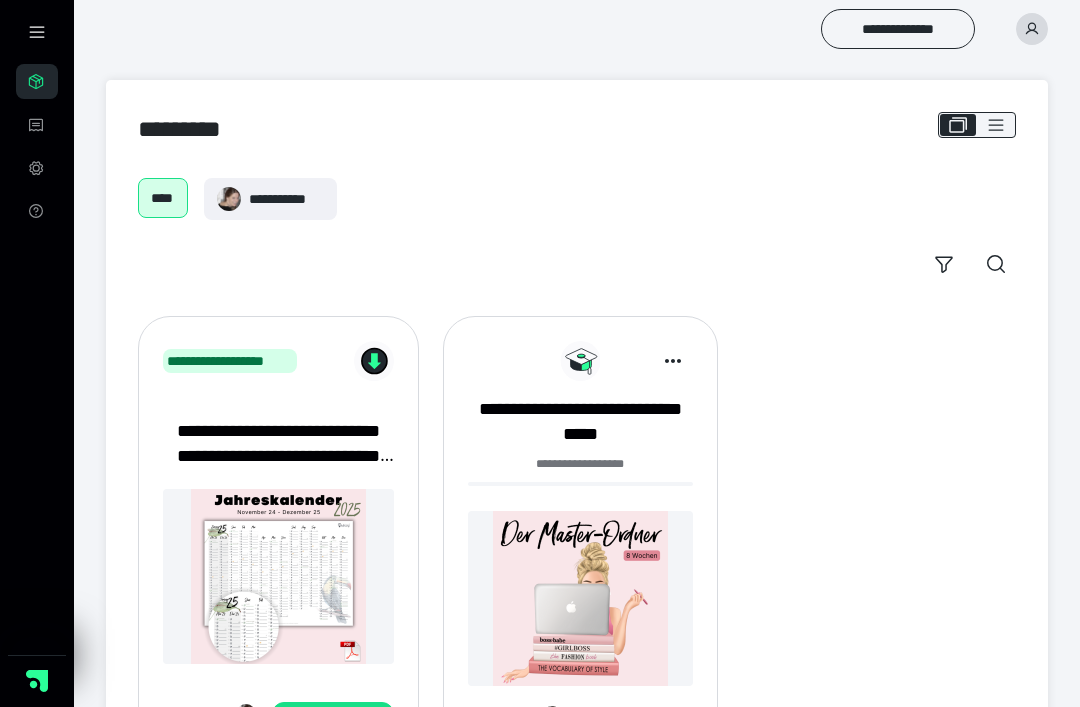 scroll, scrollTop: 0, scrollLeft: 0, axis: both 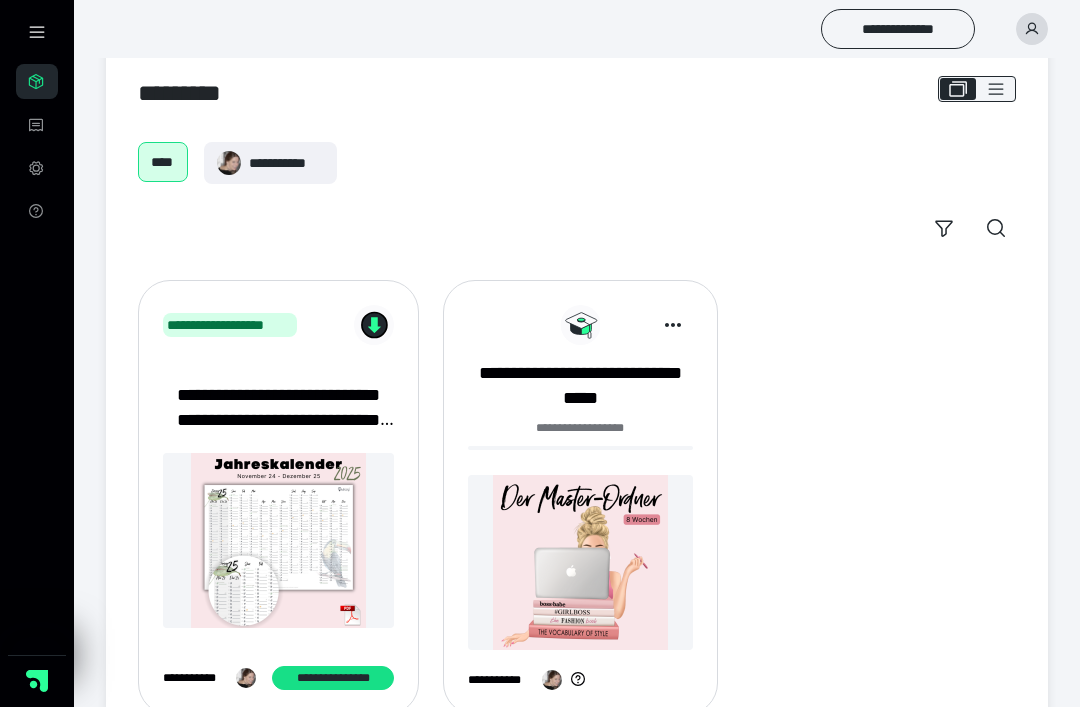 click at bounding box center (278, 540) 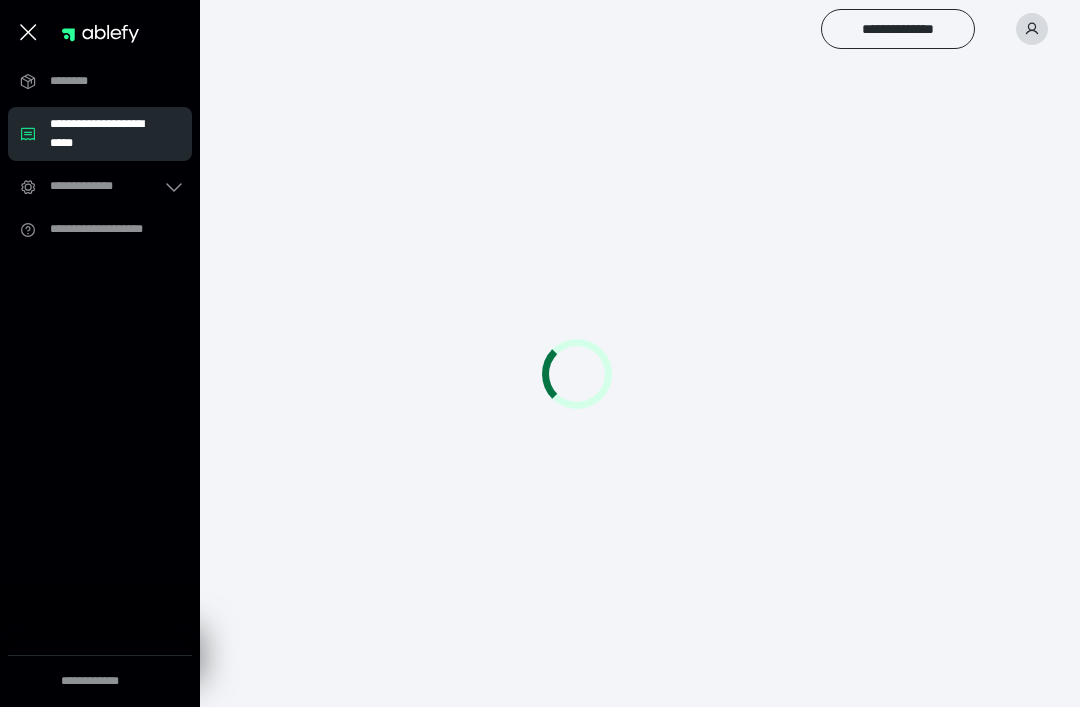 scroll, scrollTop: 0, scrollLeft: 0, axis: both 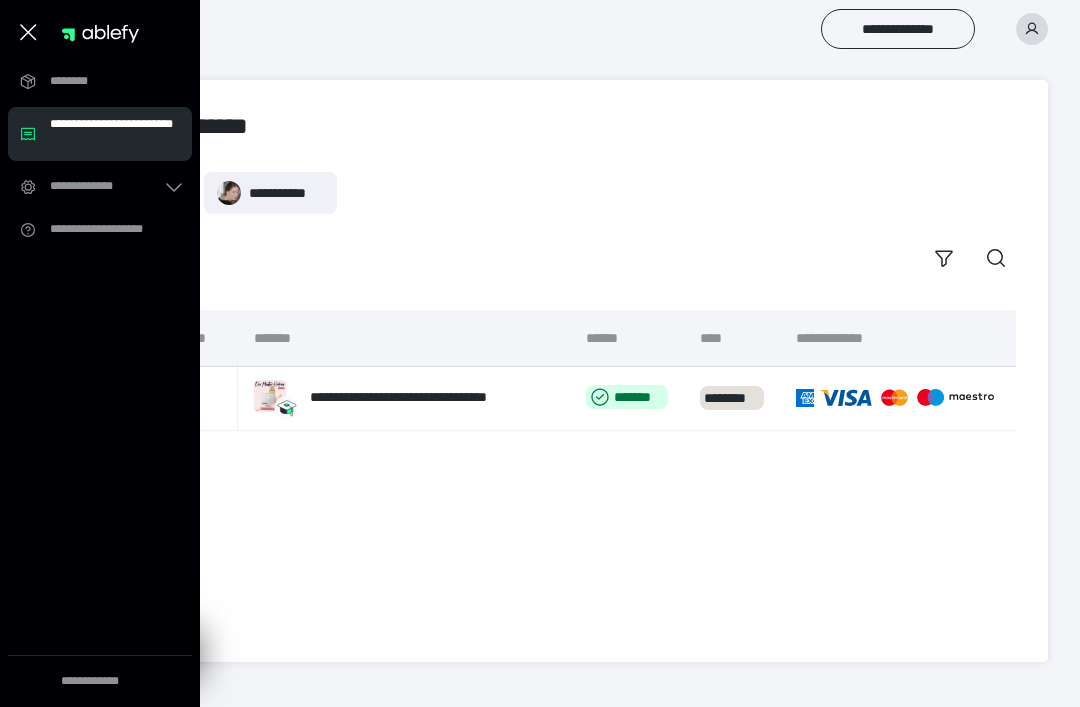 click on "********" at bounding box center [106, 81] 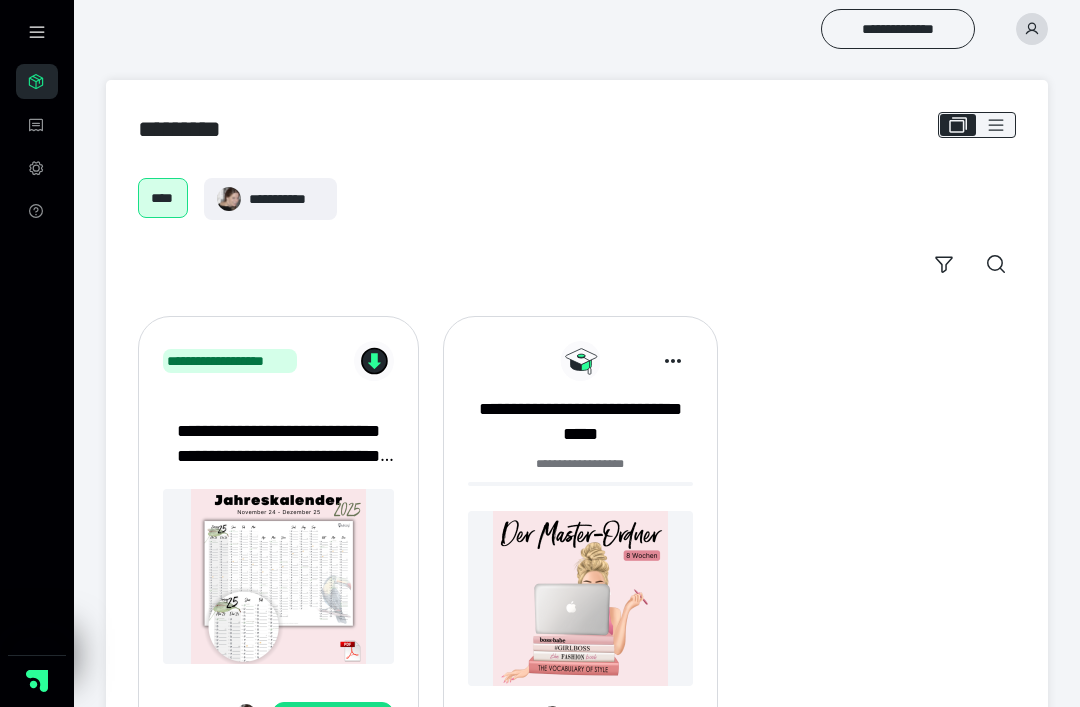 click on "**********" at bounding box center (278, 541) 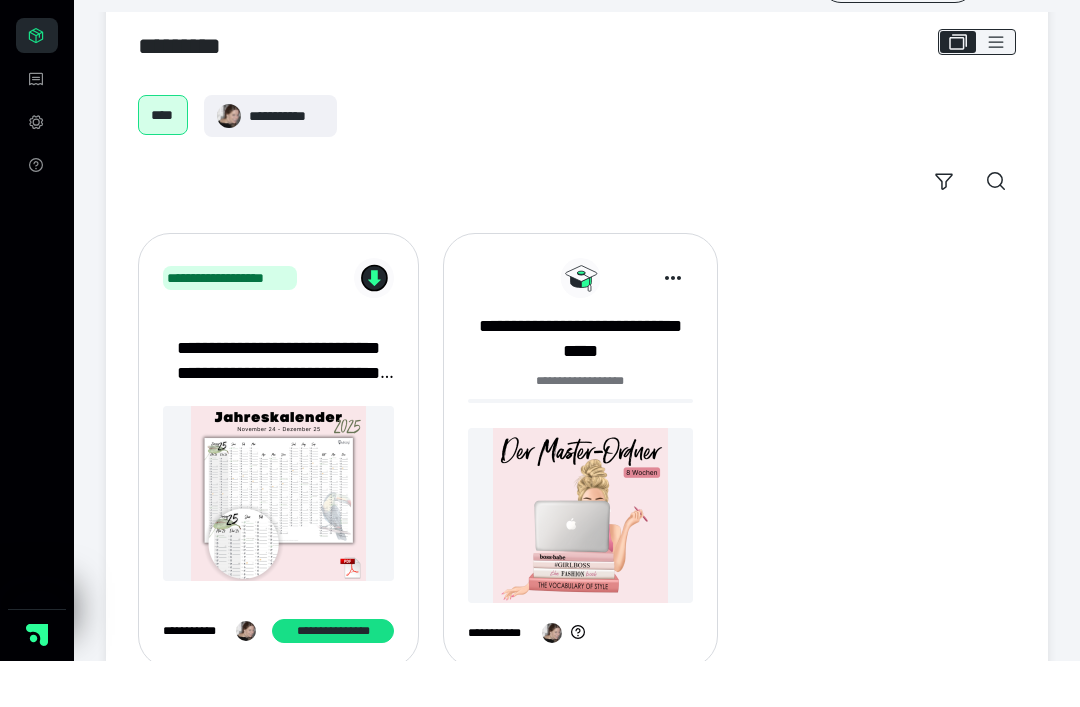 scroll, scrollTop: 36, scrollLeft: 0, axis: vertical 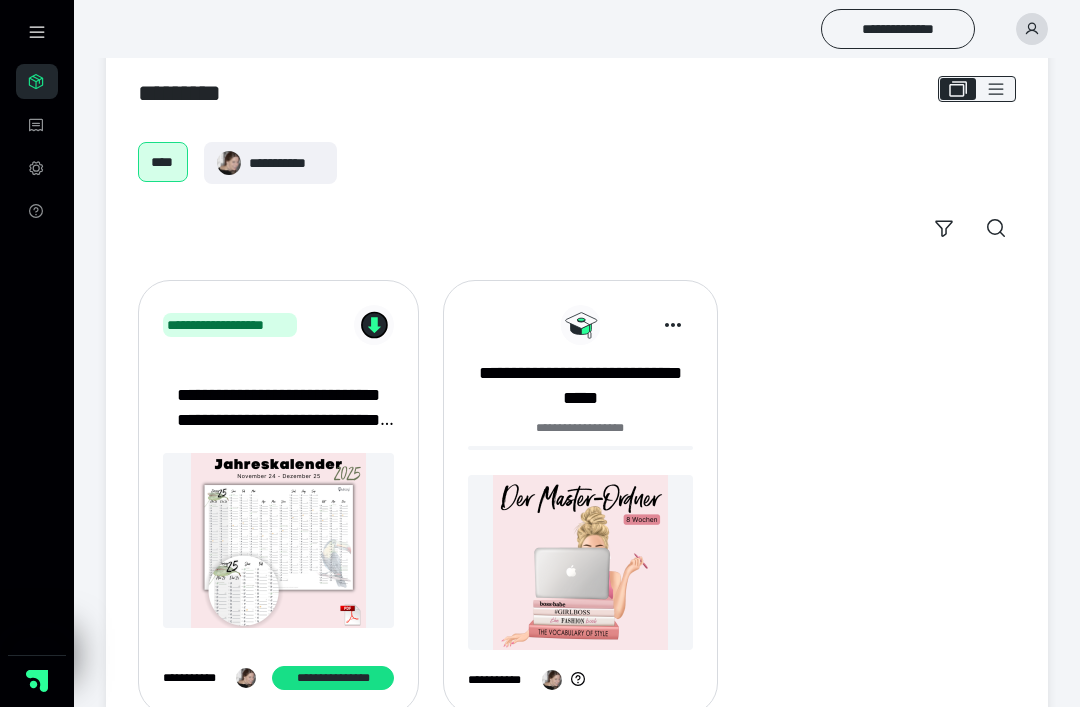 click on "**********" at bounding box center (333, 678) 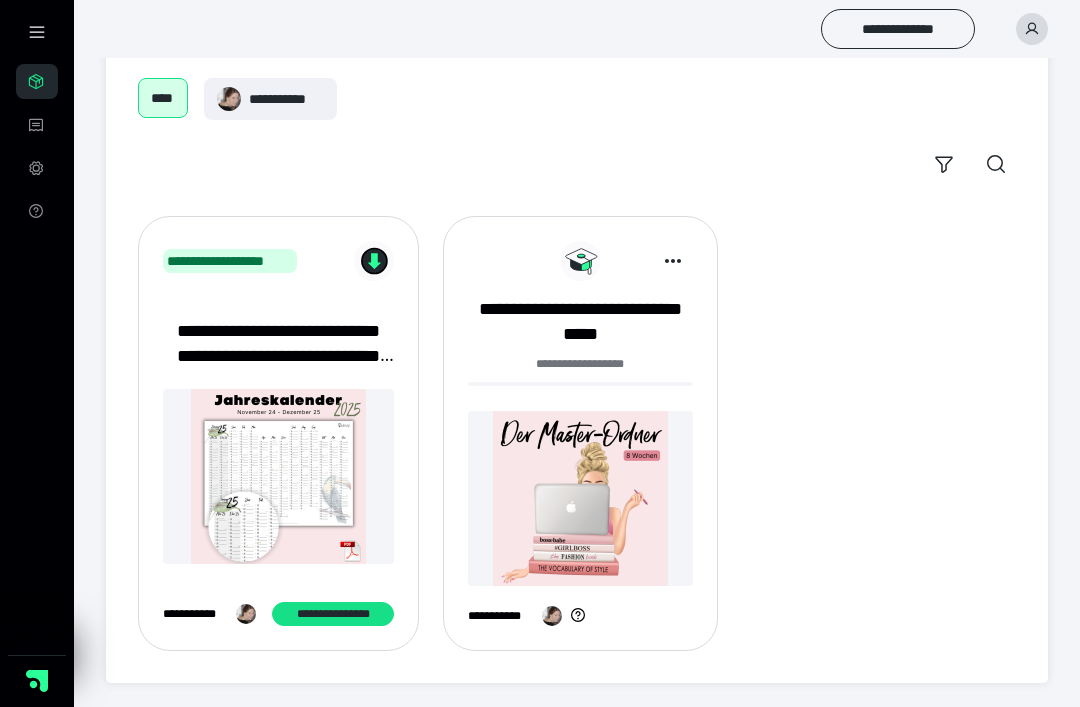 click at bounding box center (580, 498) 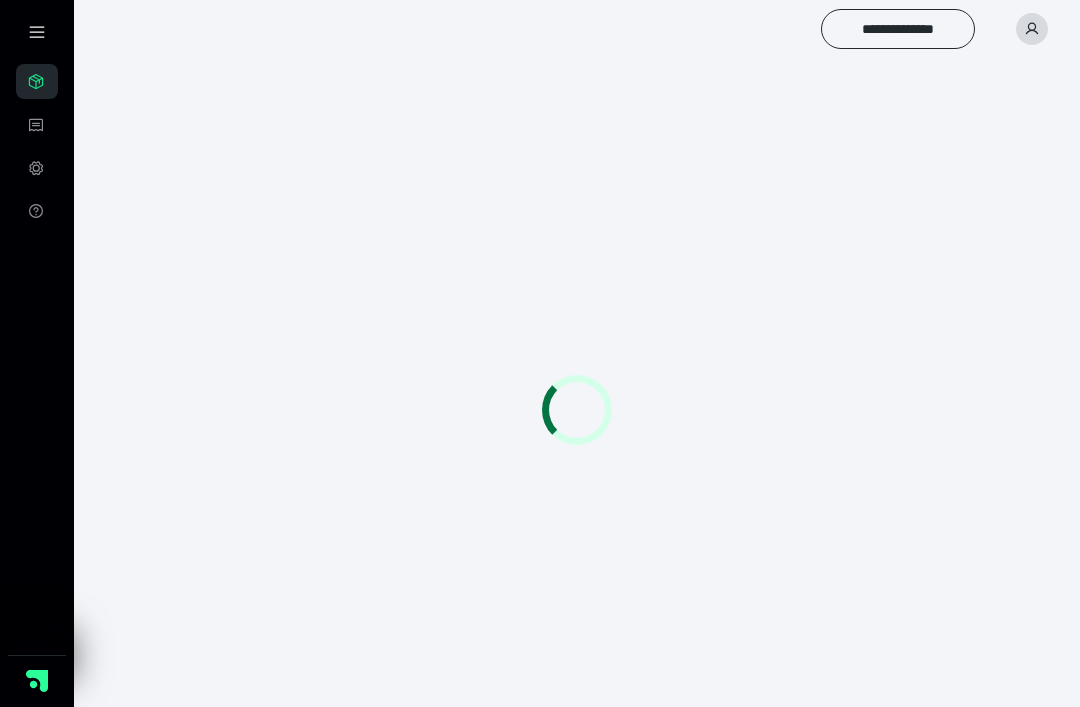 scroll, scrollTop: 0, scrollLeft: 0, axis: both 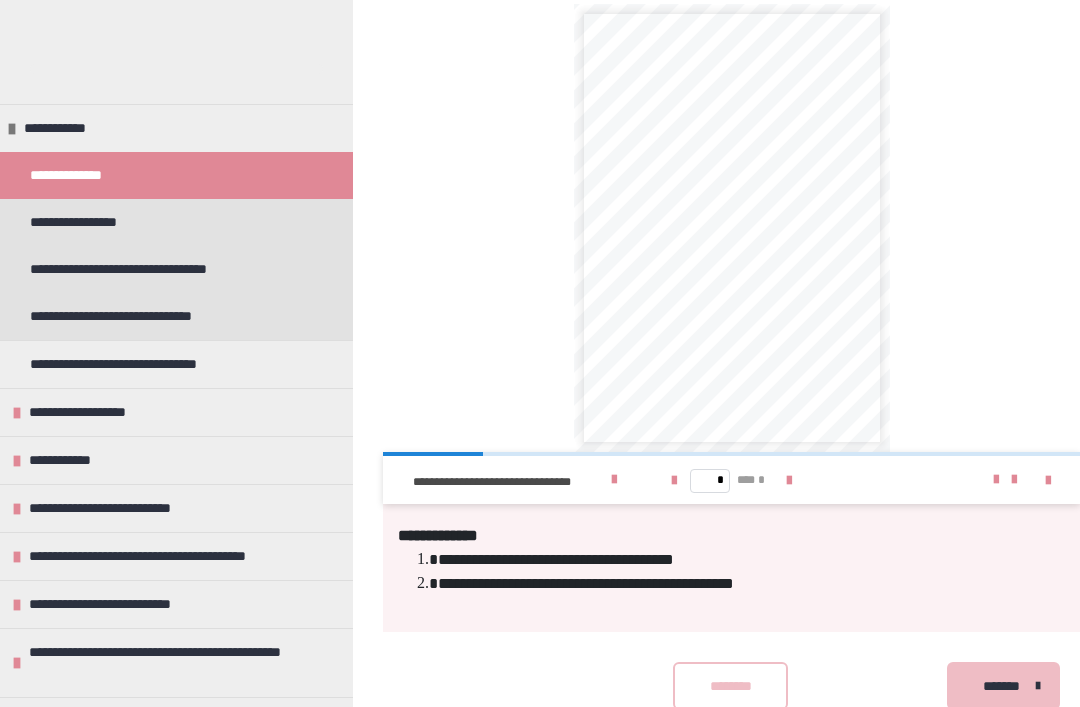 click at bounding box center [614, 480] 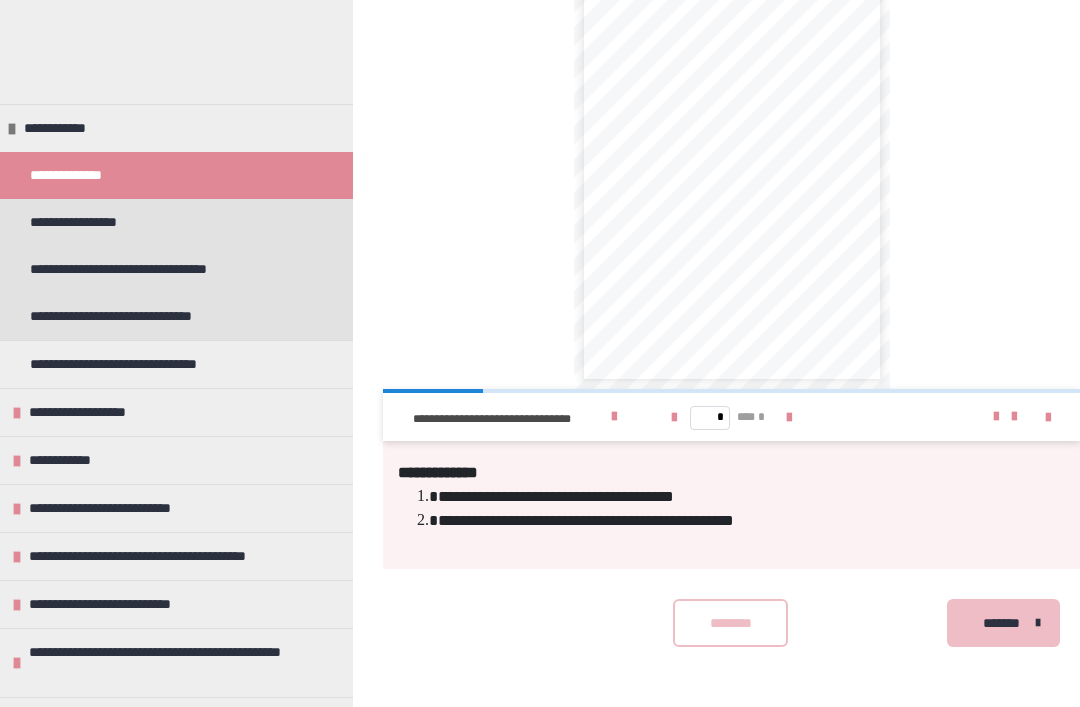 click on "**********" at bounding box center (96, 222) 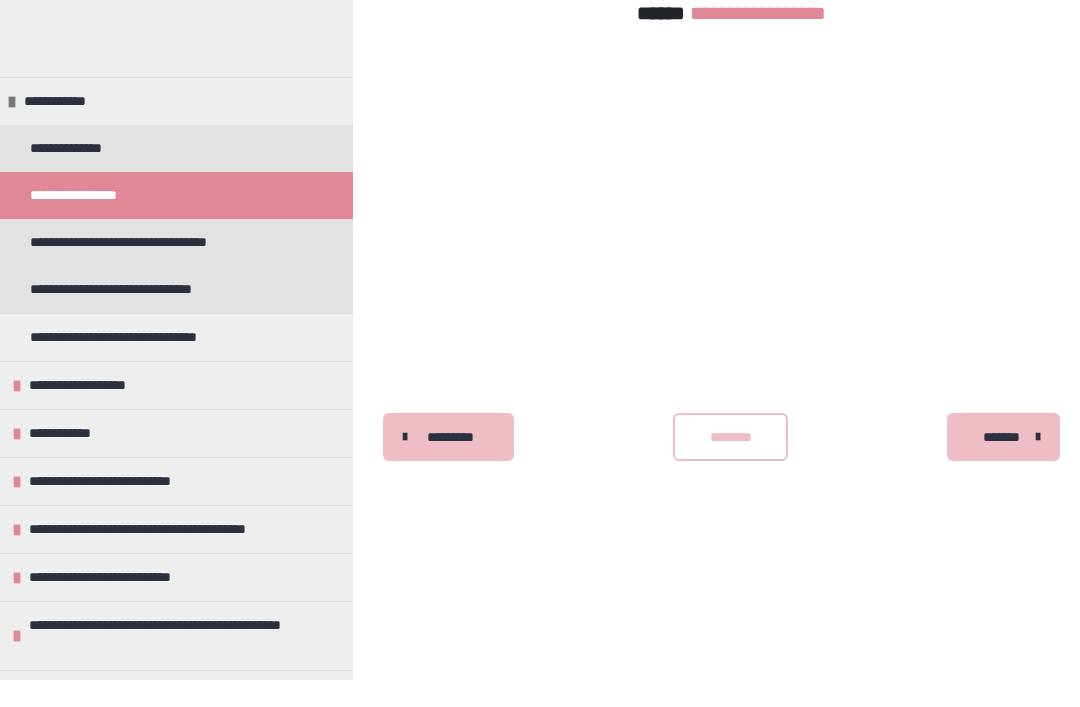 scroll, scrollTop: 340, scrollLeft: 0, axis: vertical 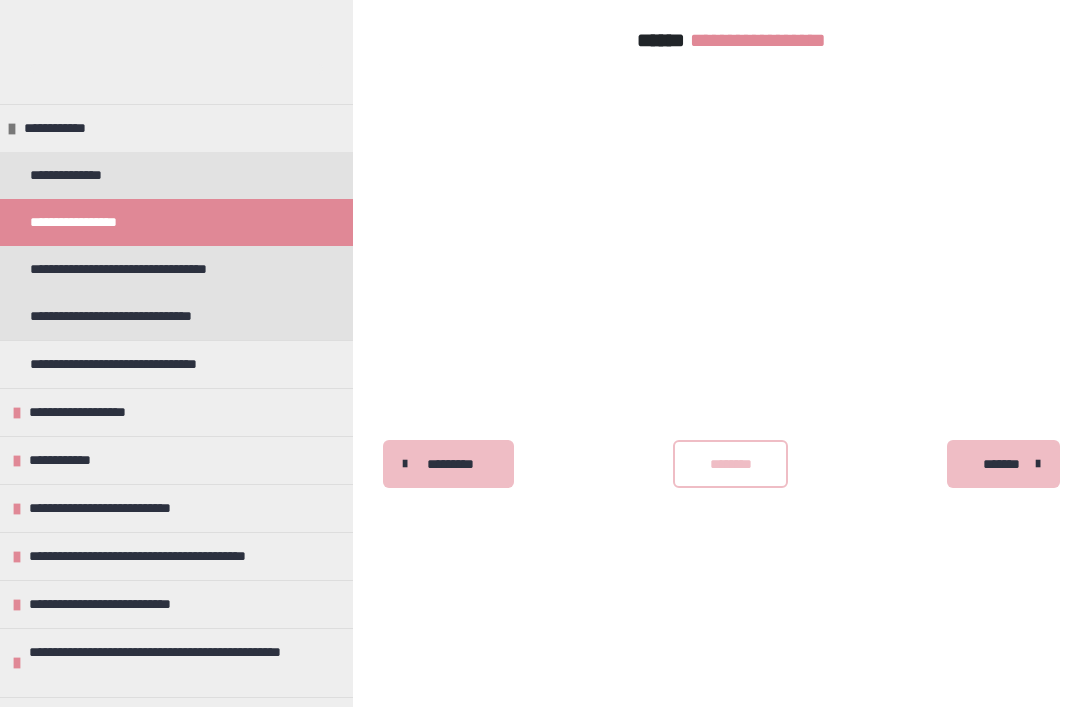 click on "**********" at bounding box center [154, 316] 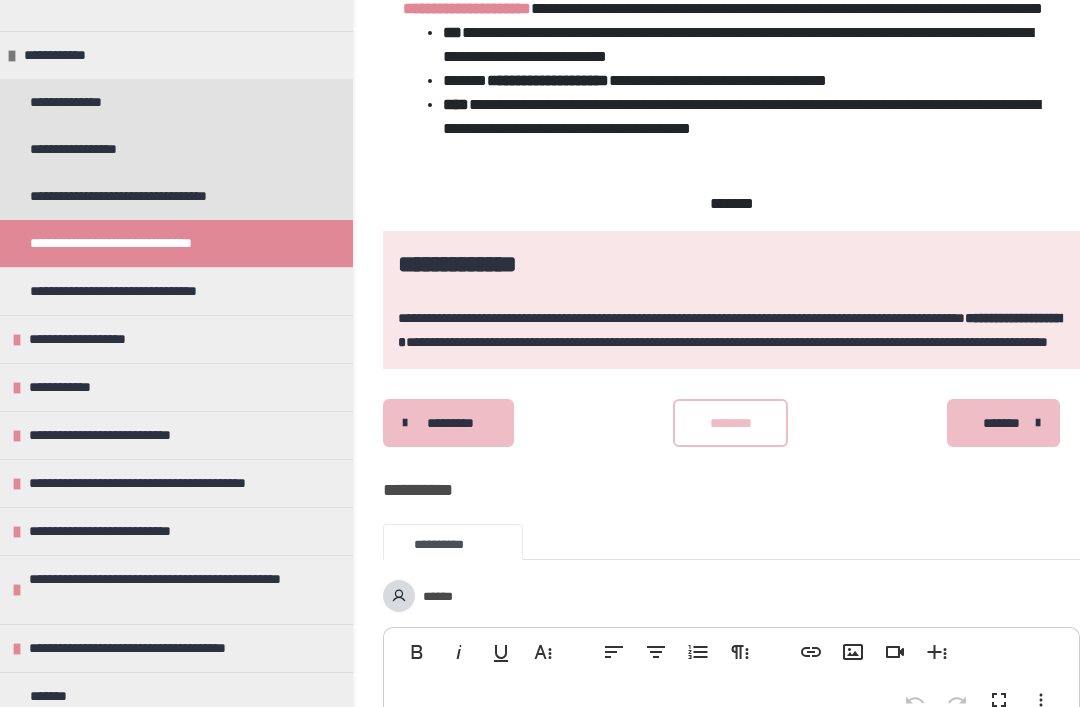 scroll, scrollTop: 573, scrollLeft: 0, axis: vertical 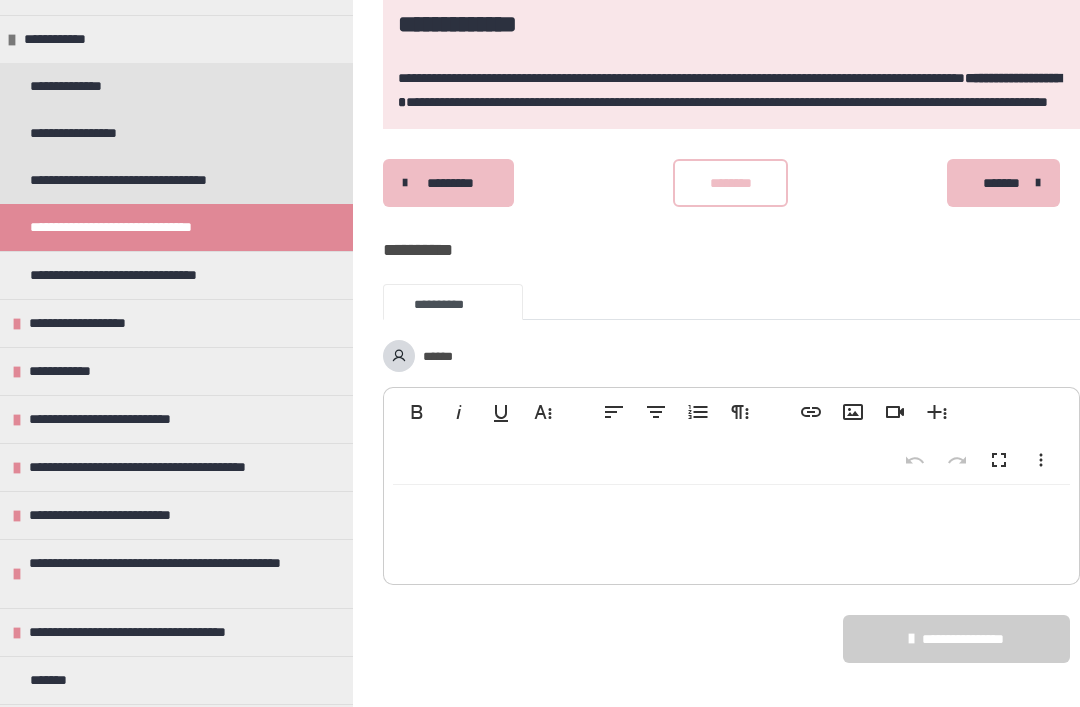 click on "**********" at bounding box center [134, 275] 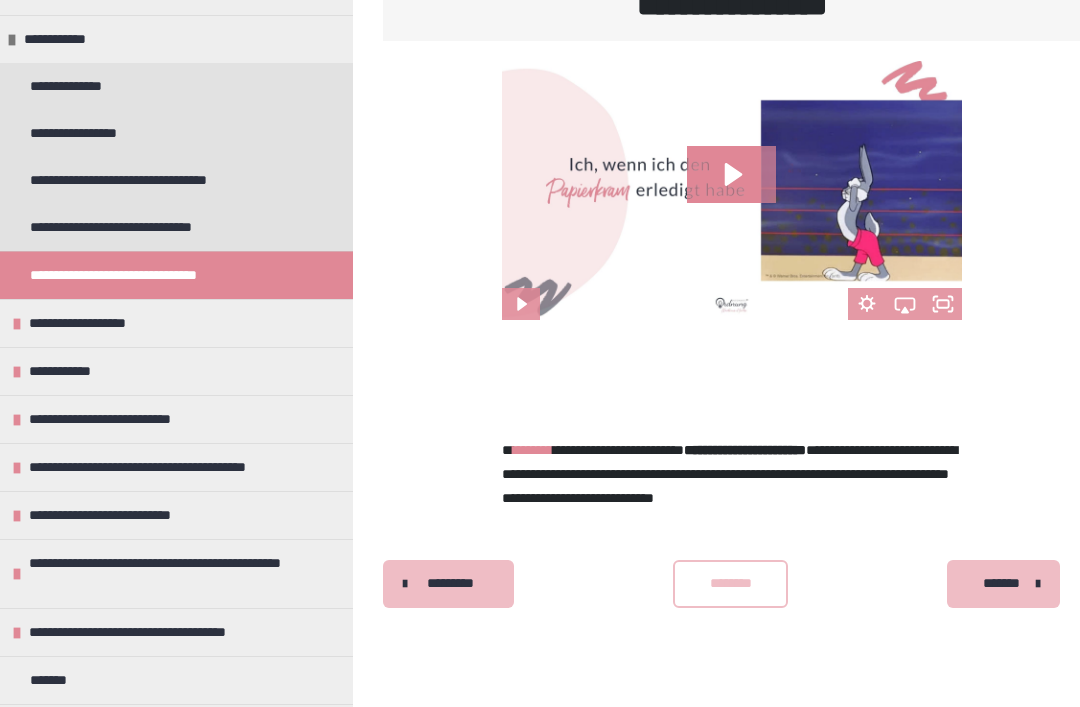 scroll, scrollTop: 340, scrollLeft: 0, axis: vertical 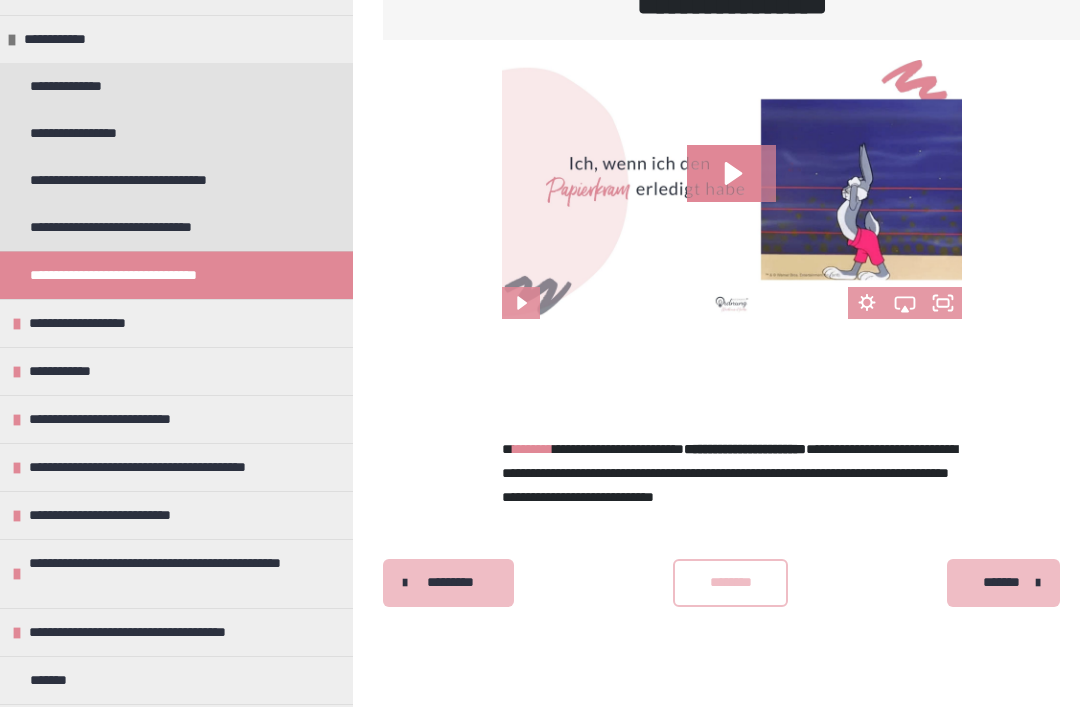 click on "**********" at bounding box center [101, 323] 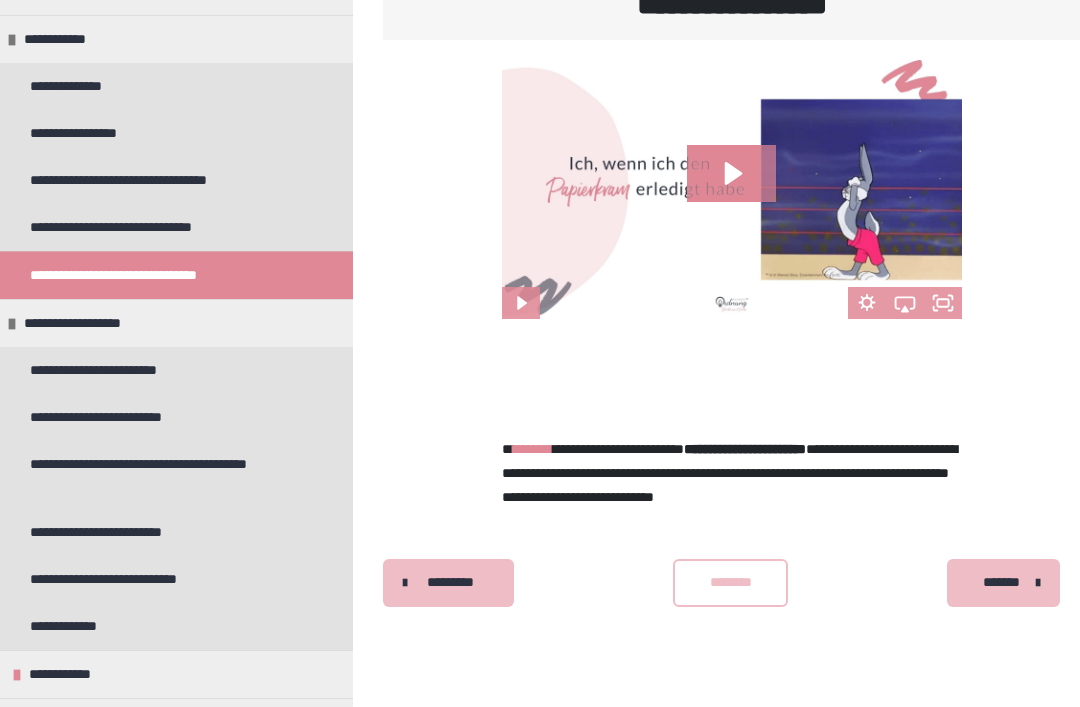 click on "**********" at bounding box center [117, 370] 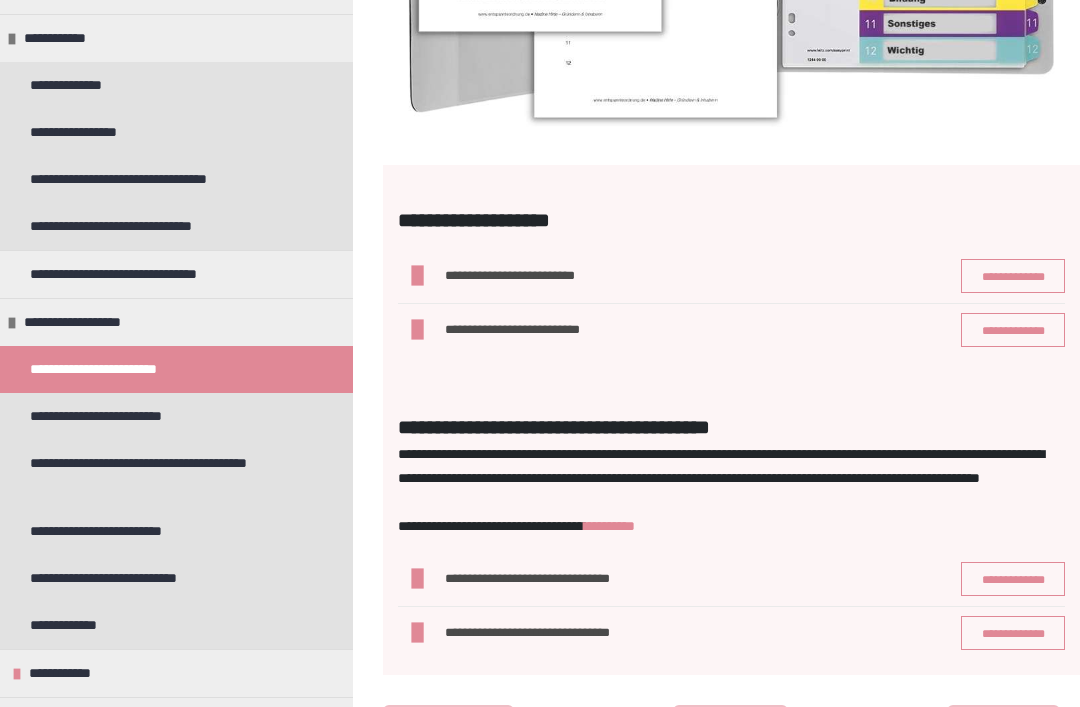 scroll, scrollTop: 777, scrollLeft: 0, axis: vertical 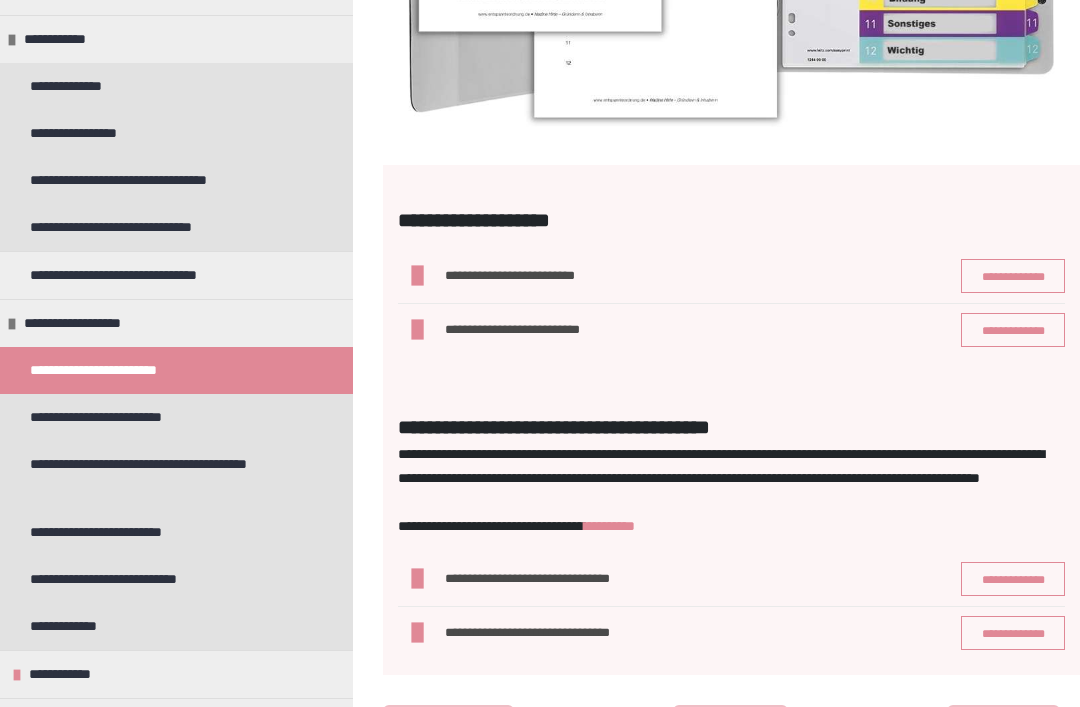 click on "**********" at bounding box center (1013, 276) 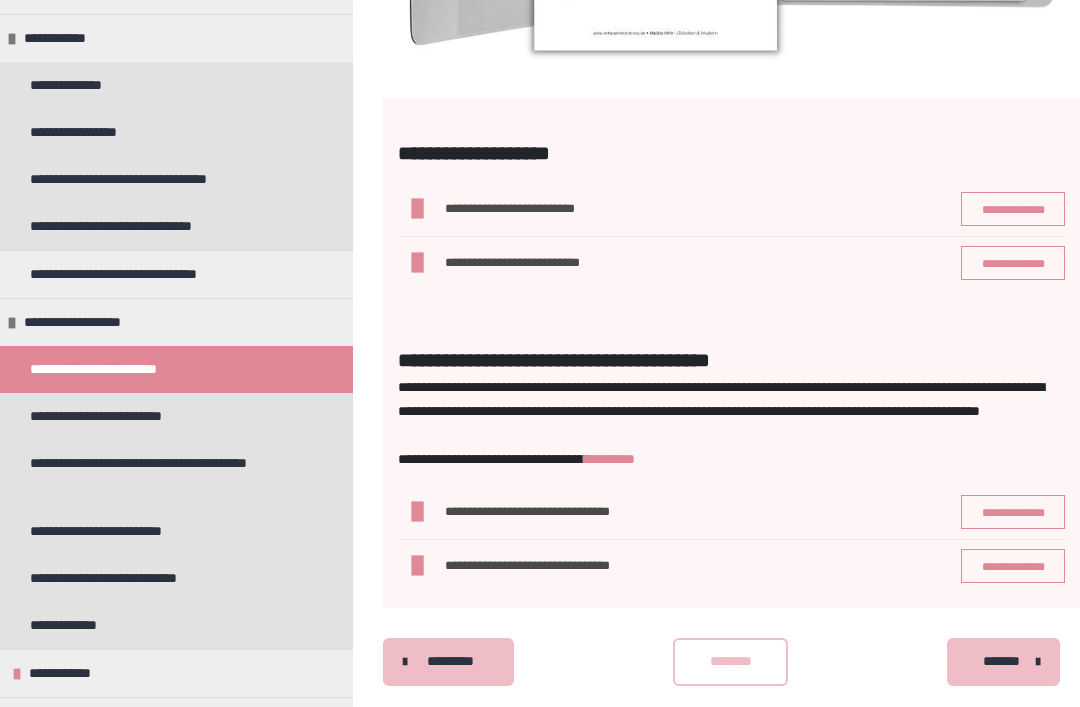 scroll, scrollTop: 867, scrollLeft: 0, axis: vertical 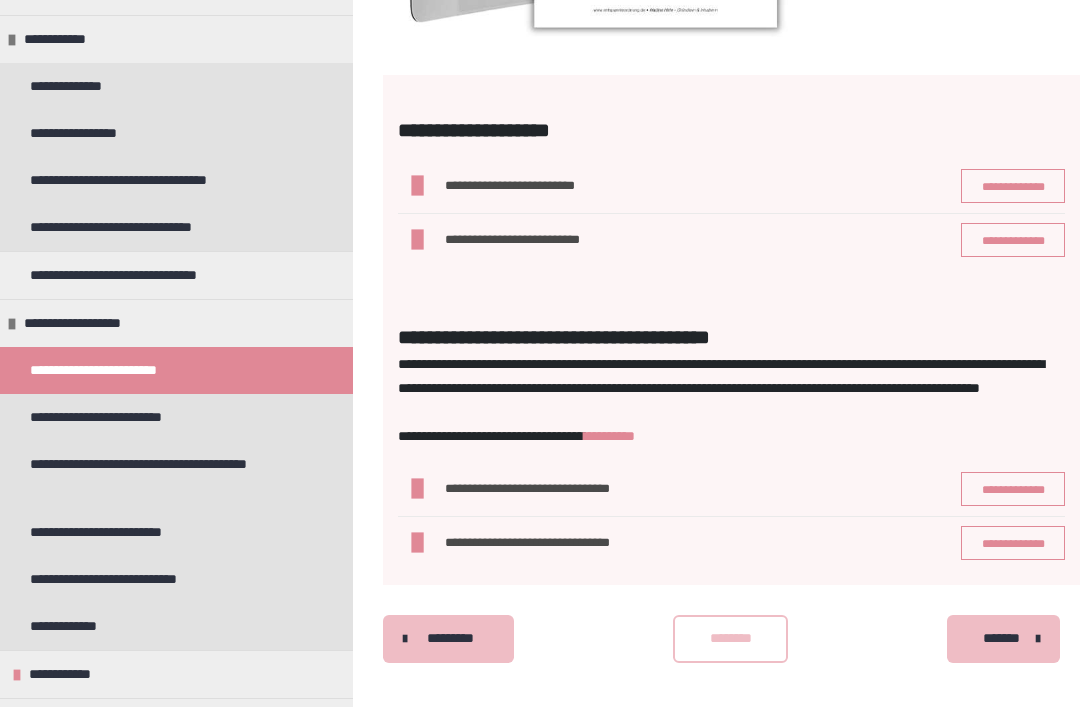 click on "**********" at bounding box center [1013, 543] 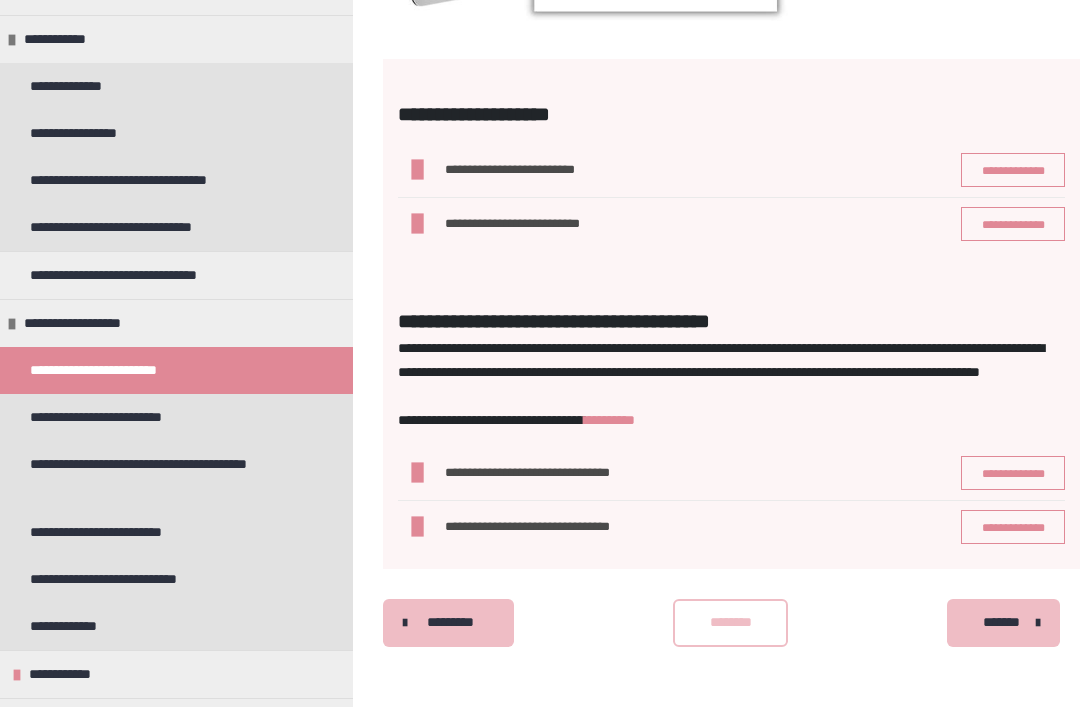click on "**********" at bounding box center (126, 417) 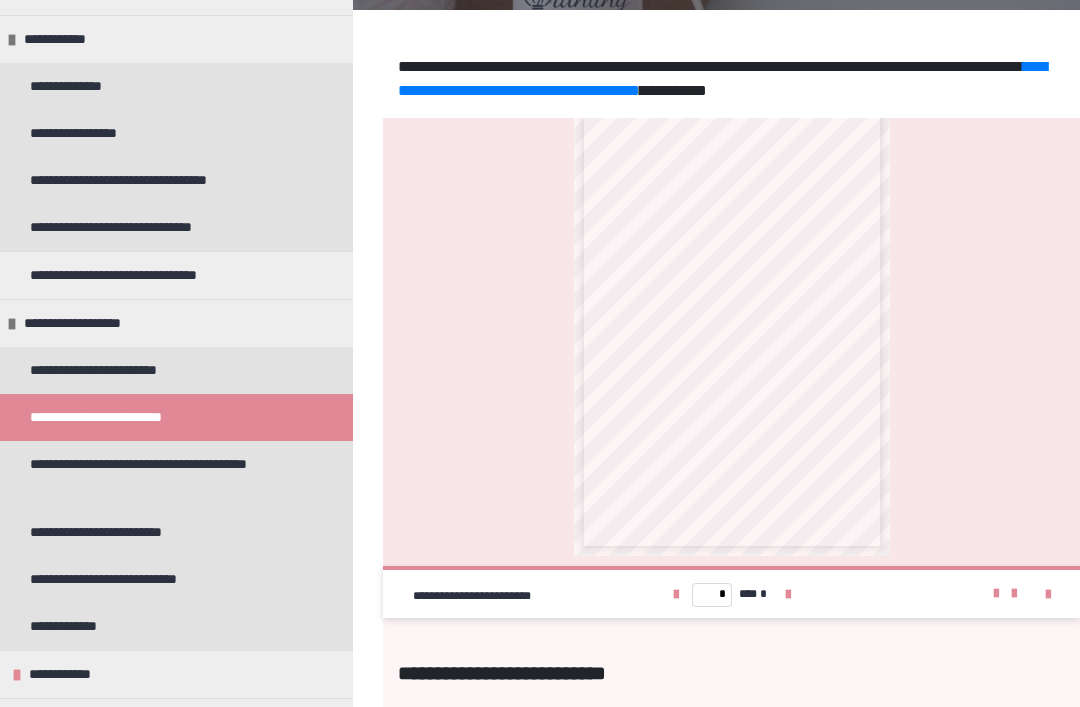 scroll, scrollTop: 10, scrollLeft: 0, axis: vertical 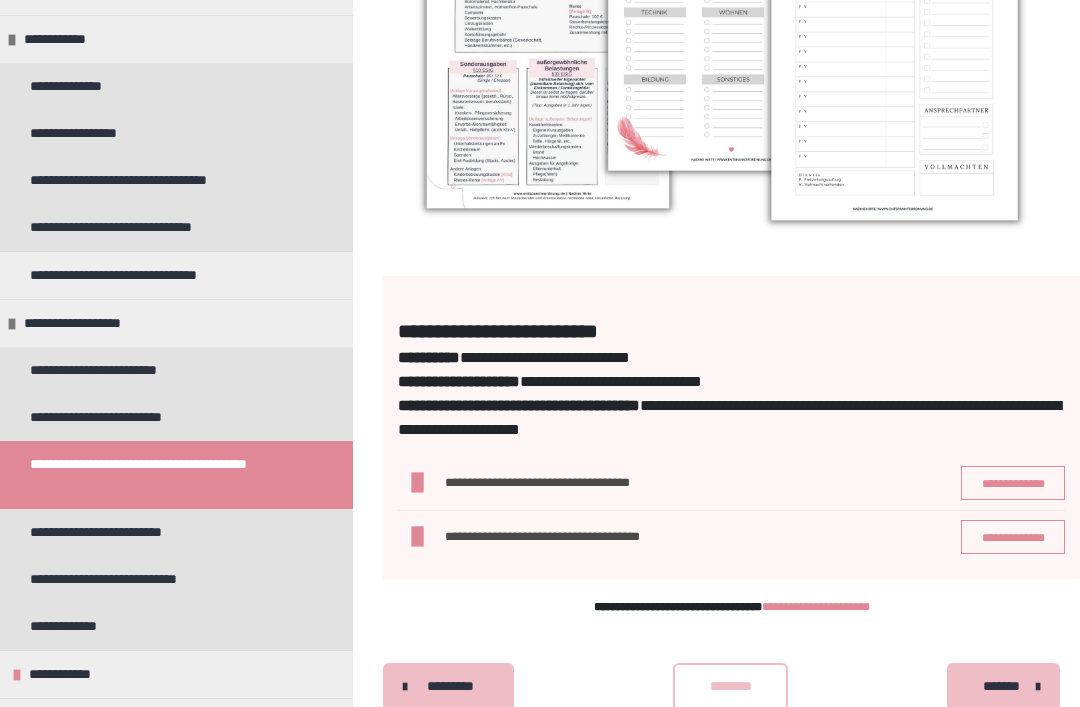 click on "**********" at bounding box center [1013, 537] 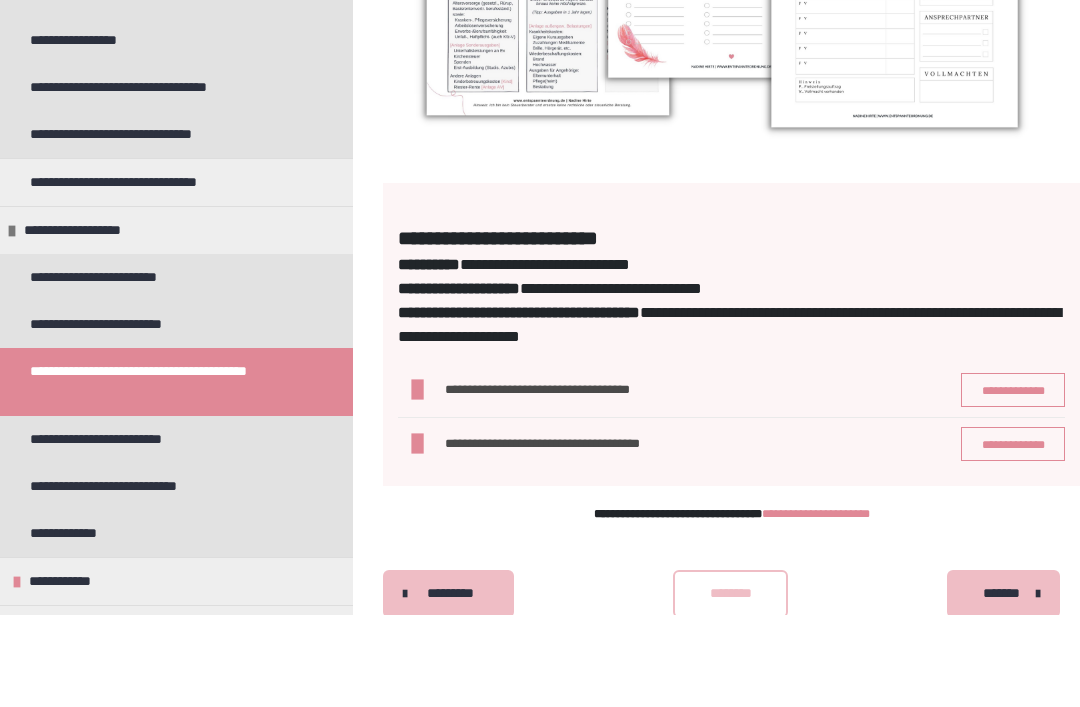 scroll, scrollTop: 826, scrollLeft: 0, axis: vertical 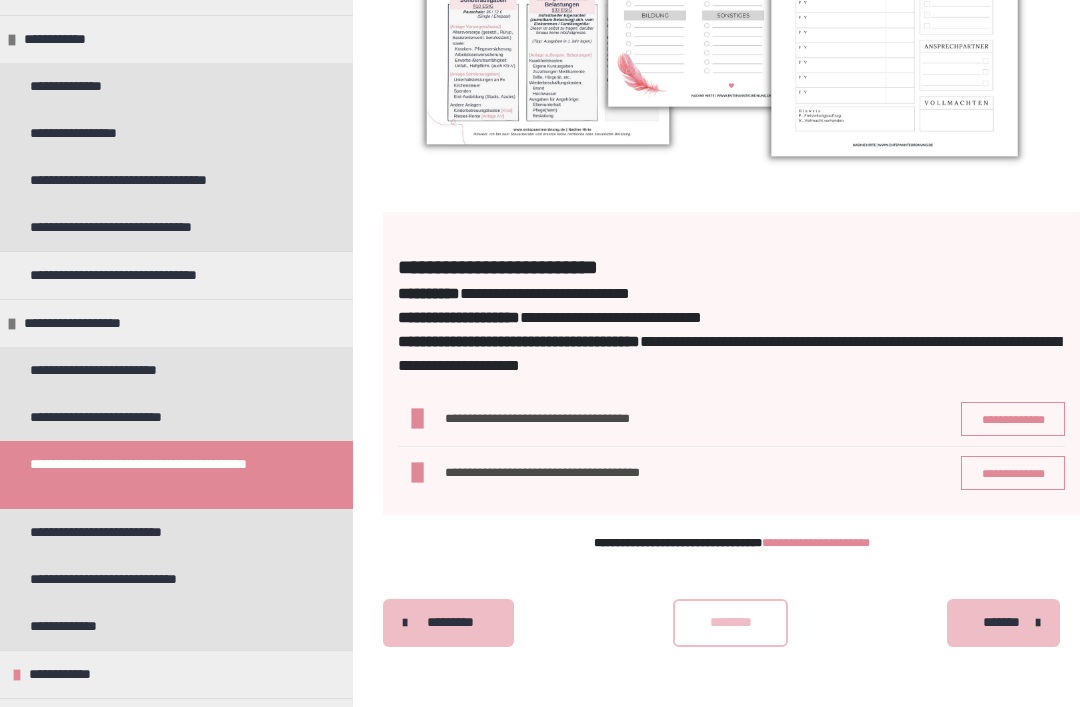 click on "**********" at bounding box center [176, 275] 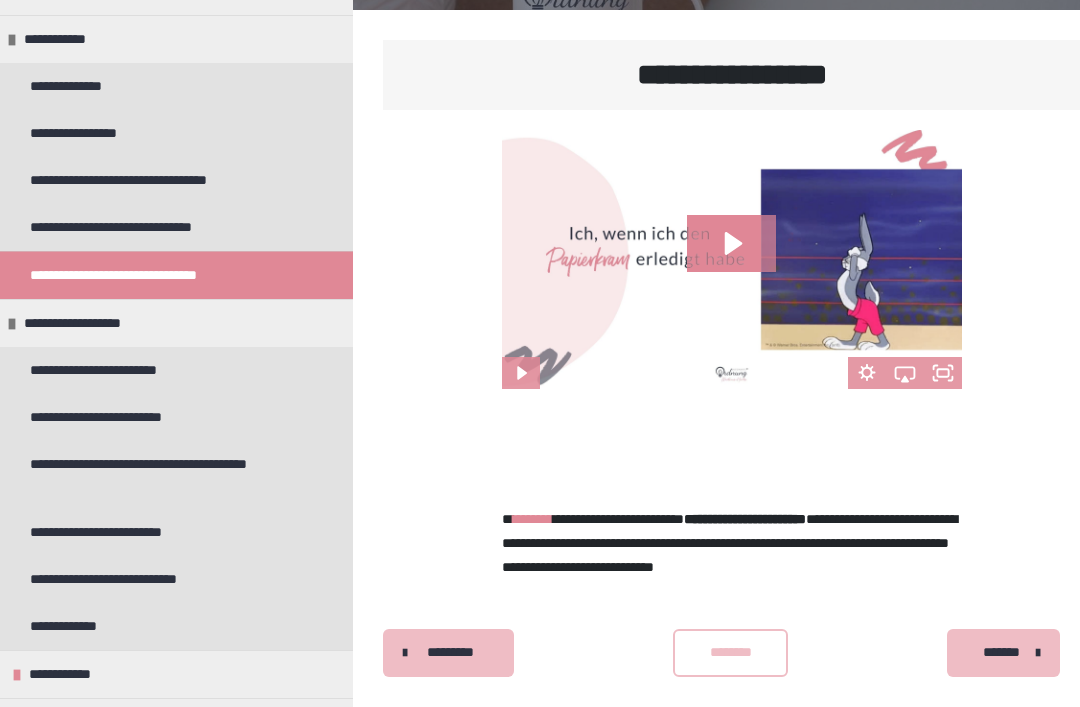 click on "**********" at bounding box center (126, 417) 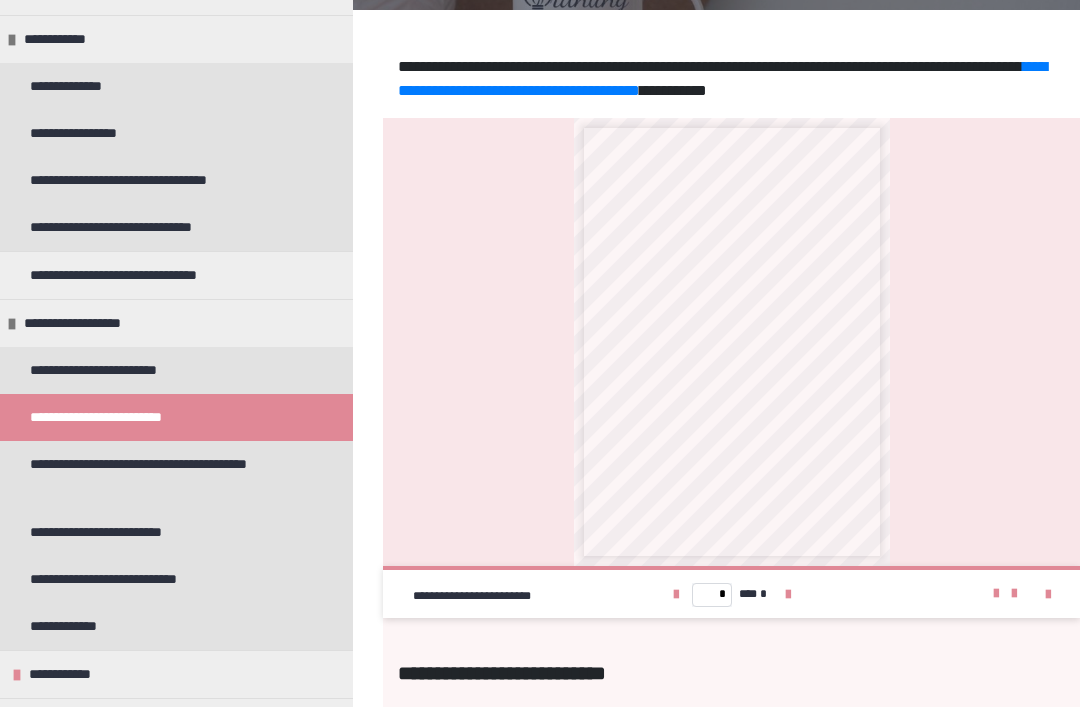 click on "**********" at bounding box center [168, 475] 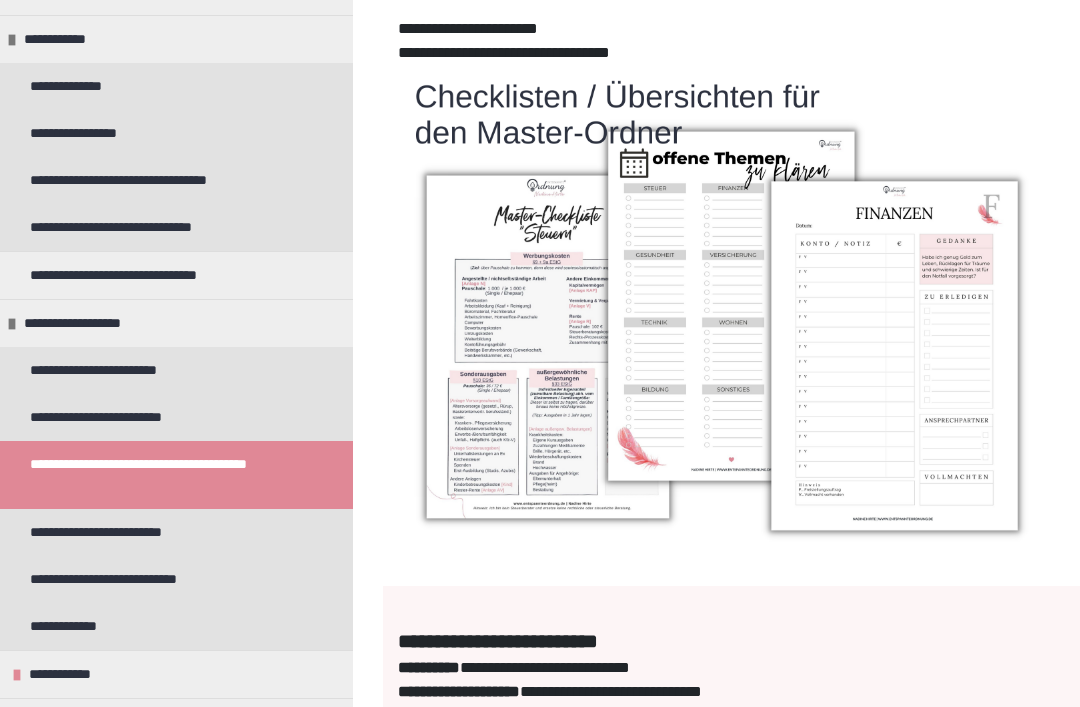 click on "**********" at bounding box center [128, 532] 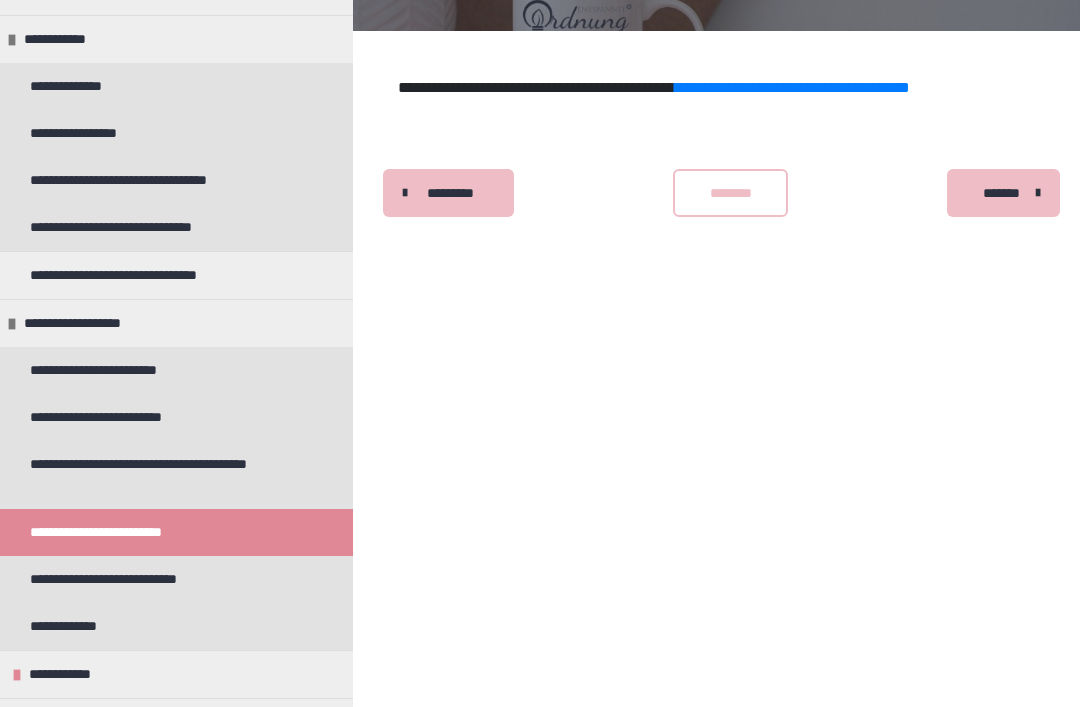 scroll, scrollTop: 65, scrollLeft: 0, axis: vertical 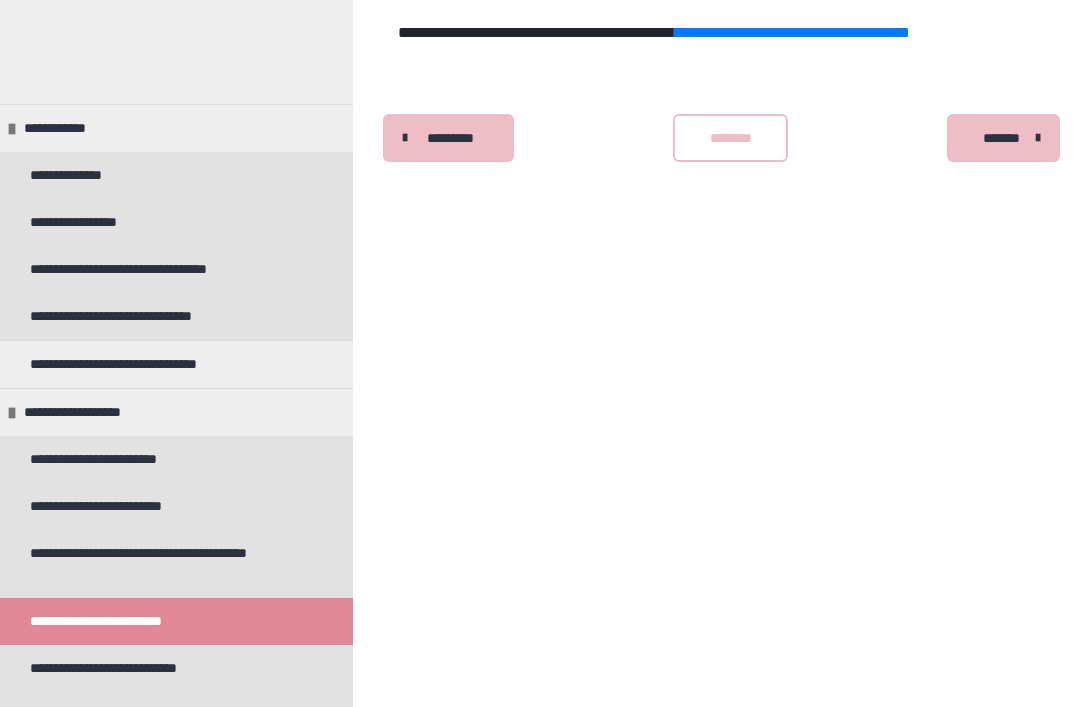 click on "**********" at bounding box center (168, 564) 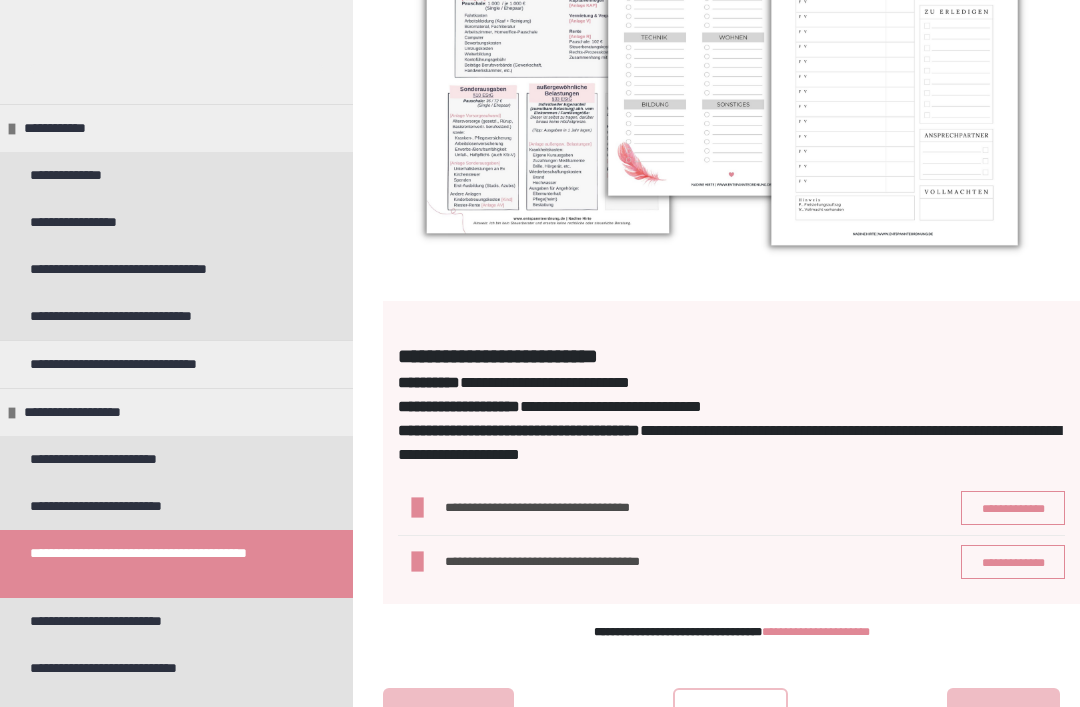 scroll, scrollTop: 826, scrollLeft: 0, axis: vertical 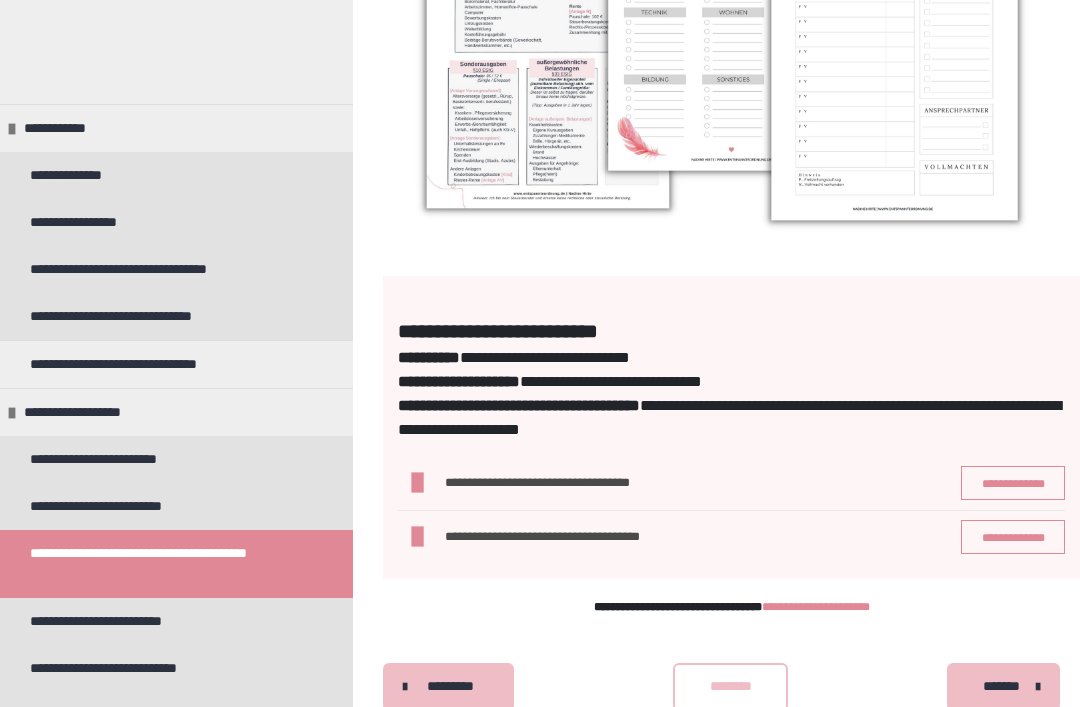 click on "**********" at bounding box center (128, 621) 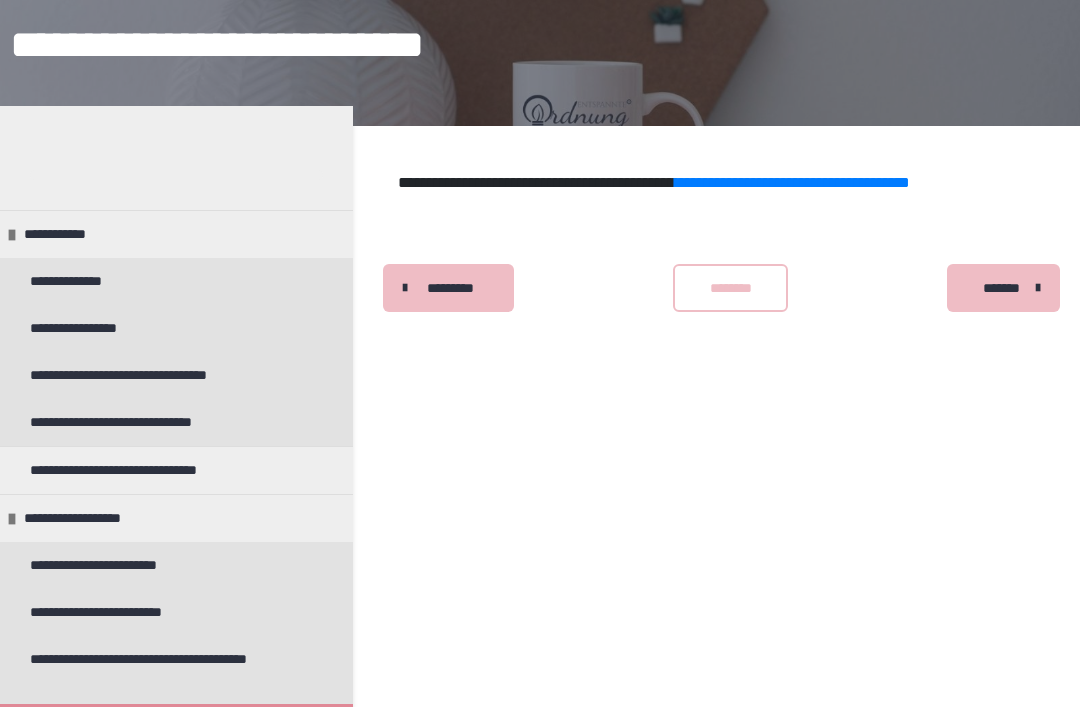 scroll, scrollTop: 156, scrollLeft: 0, axis: vertical 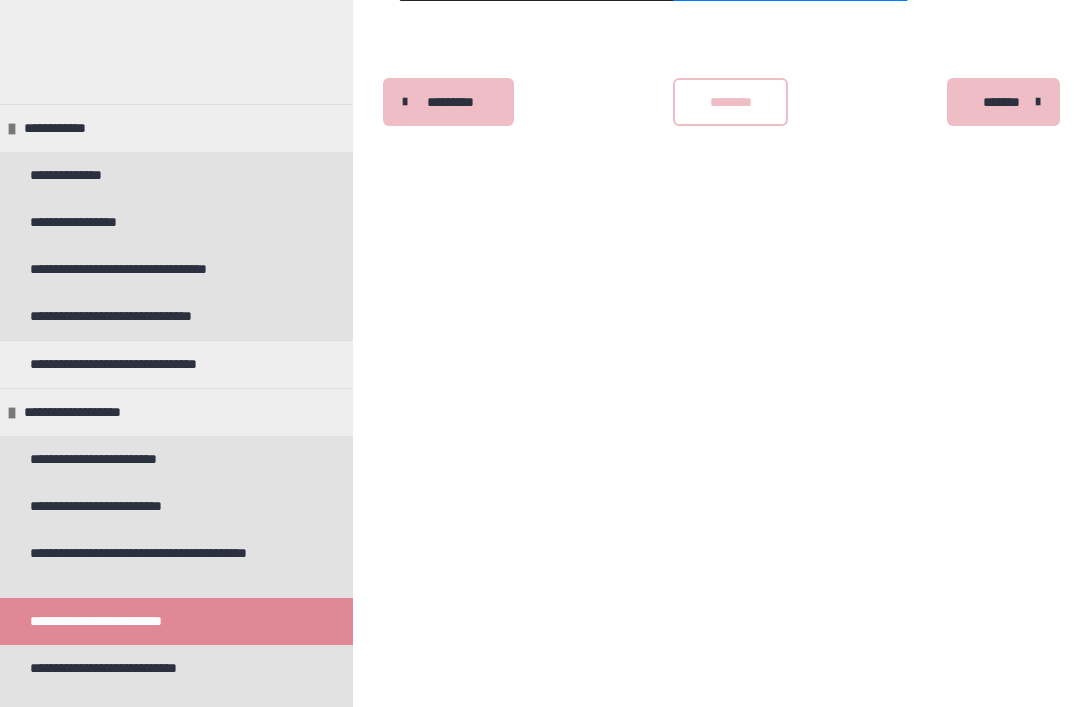 click on "**********" at bounding box center [136, 668] 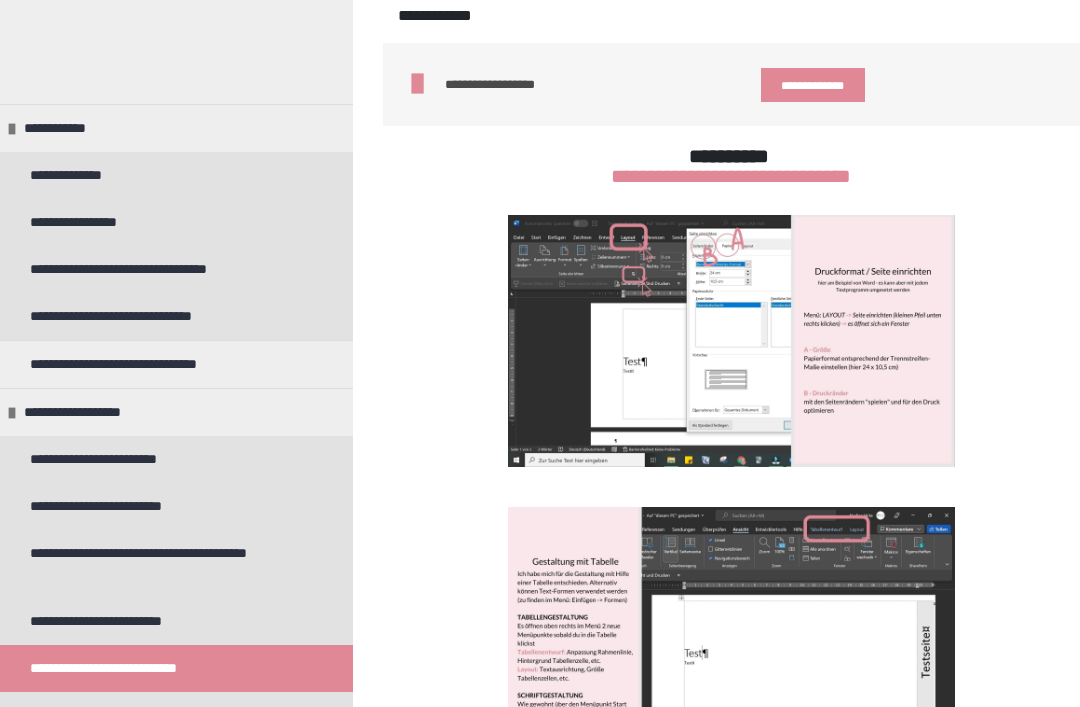 scroll, scrollTop: 391, scrollLeft: 0, axis: vertical 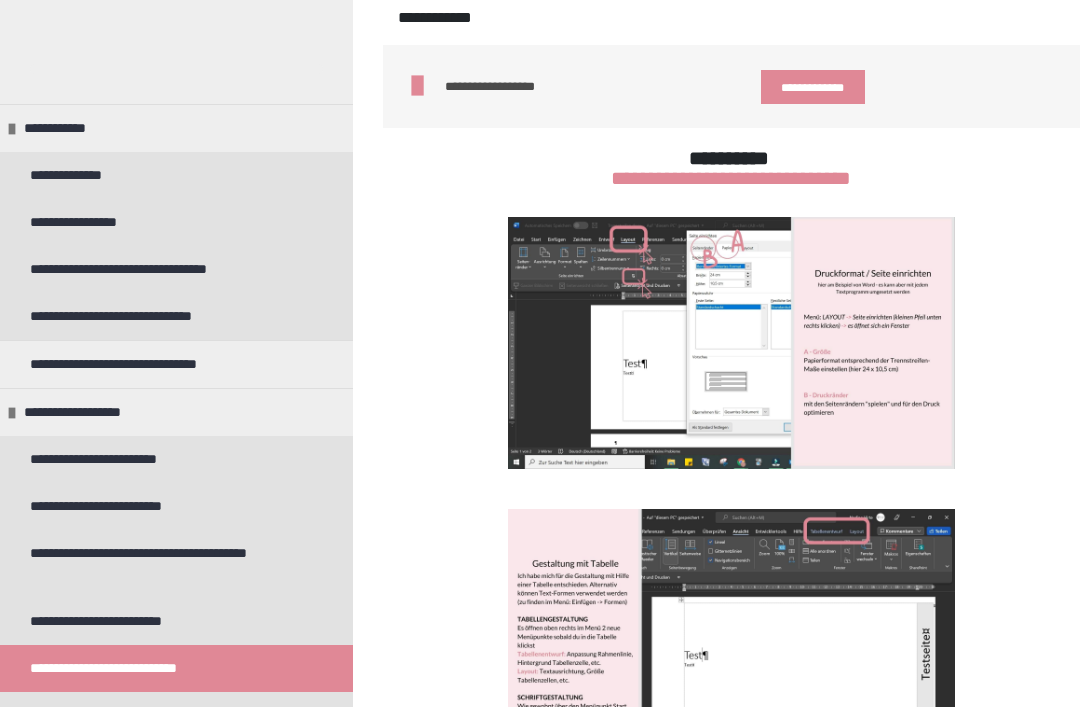 click on "**********" at bounding box center (731, 178) 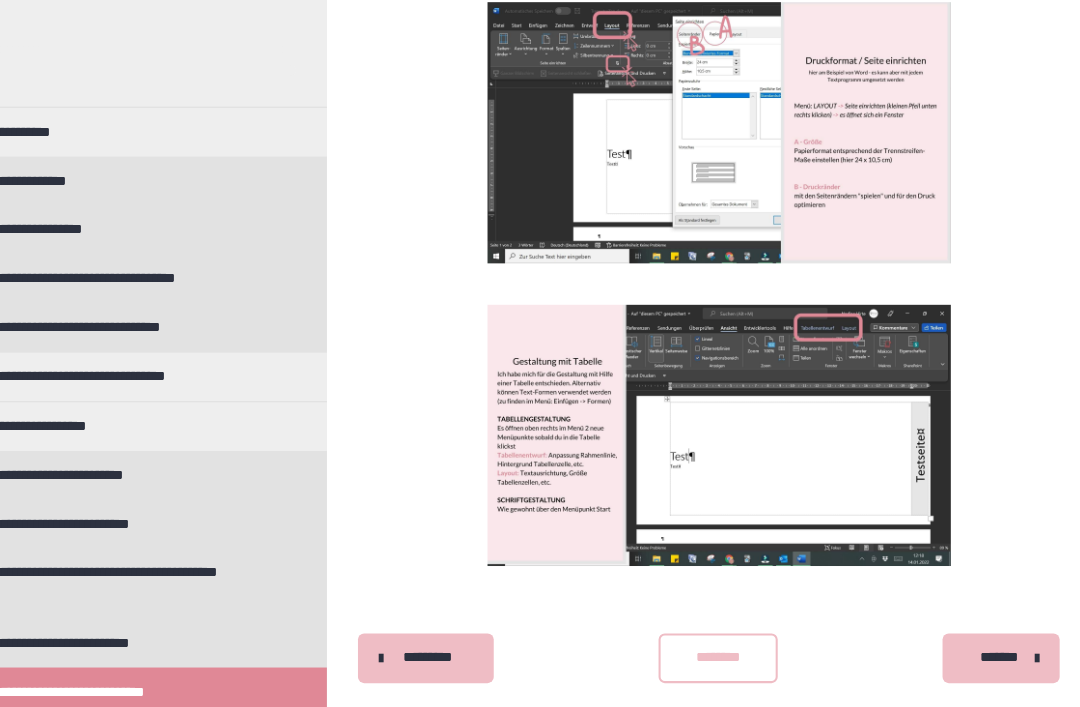 scroll, scrollTop: 605, scrollLeft: 0, axis: vertical 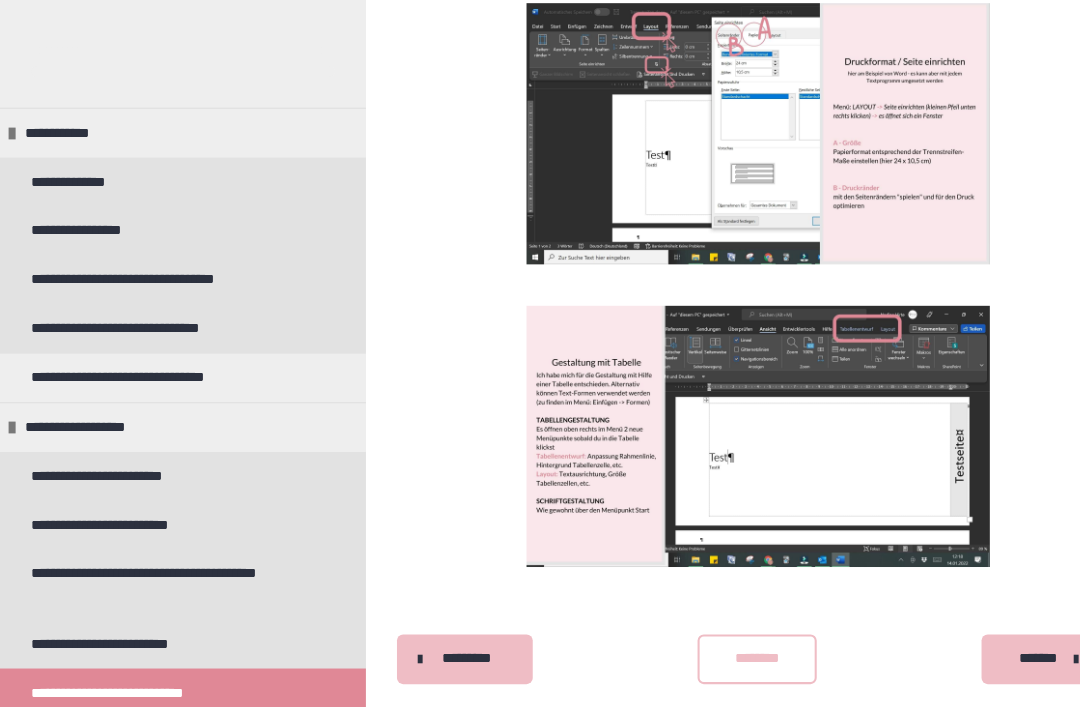 click on "**********" at bounding box center [88, 715] 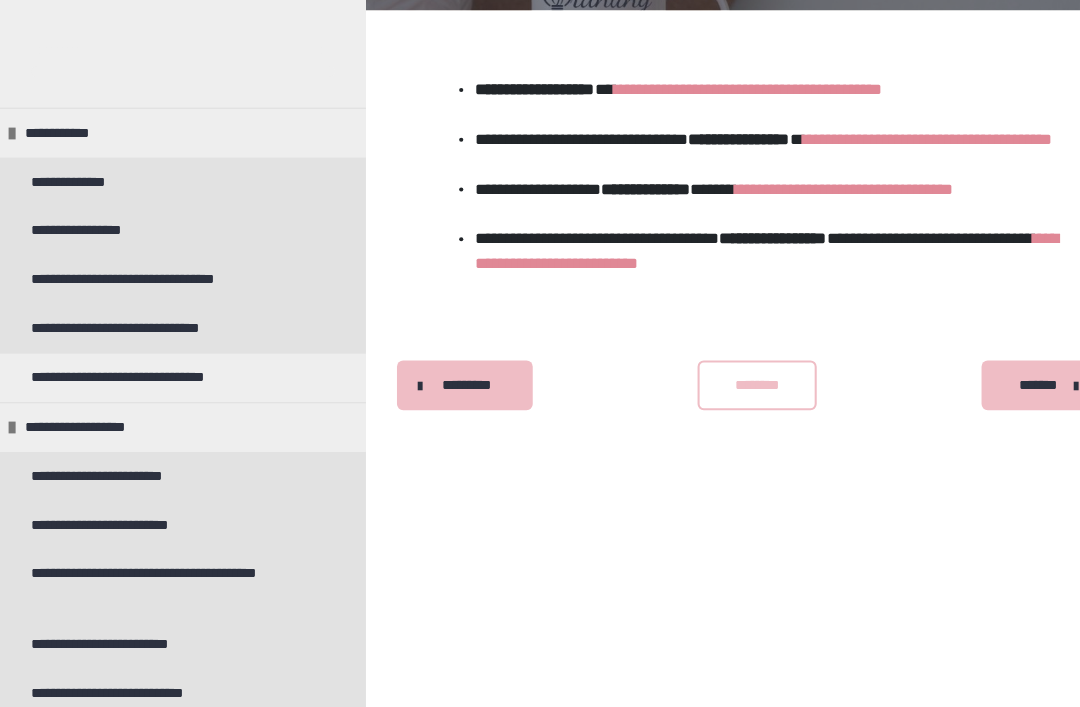 click at bounding box center (12, 413) 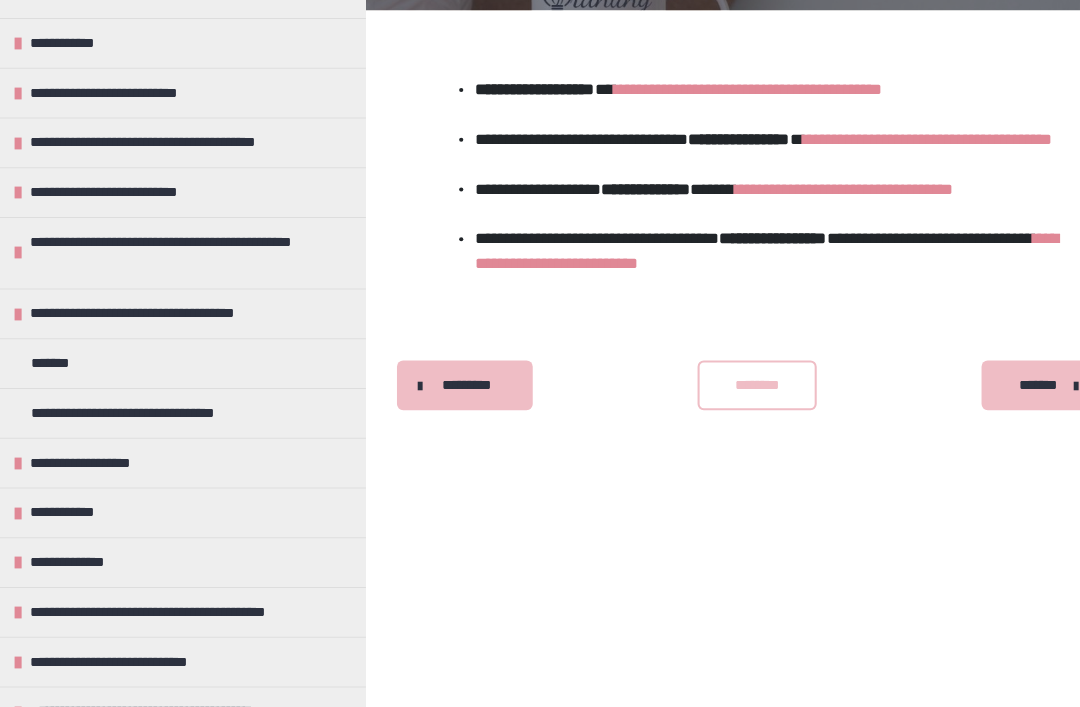 scroll, scrollTop: 426, scrollLeft: 0, axis: vertical 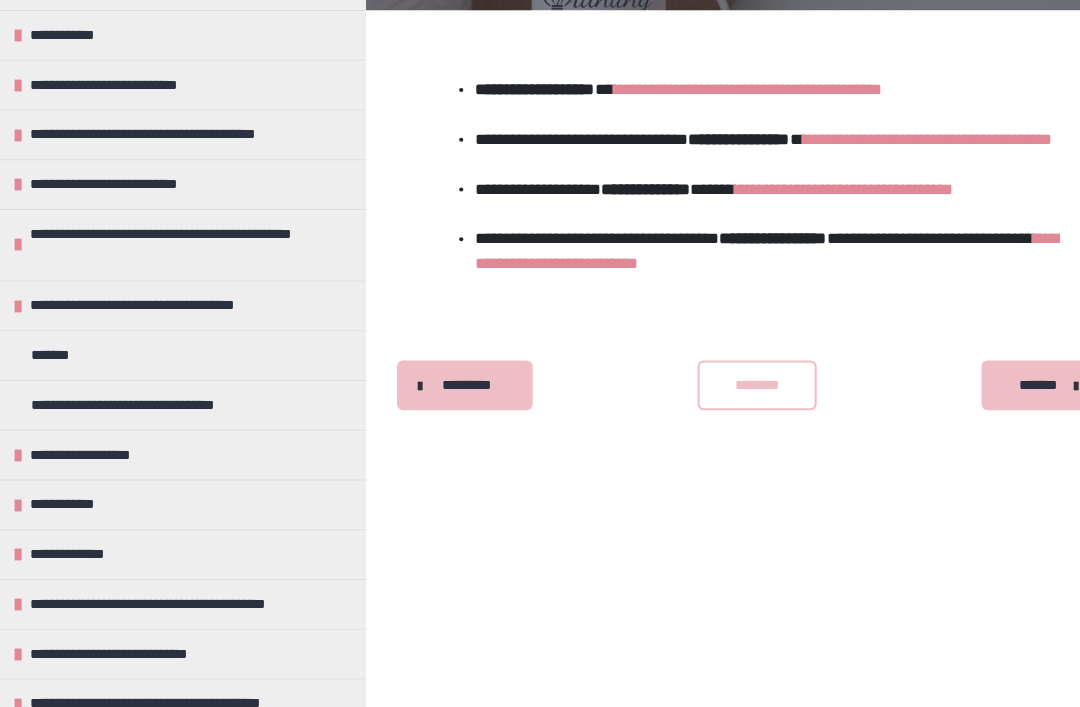 click on "**********" at bounding box center (176, 439) 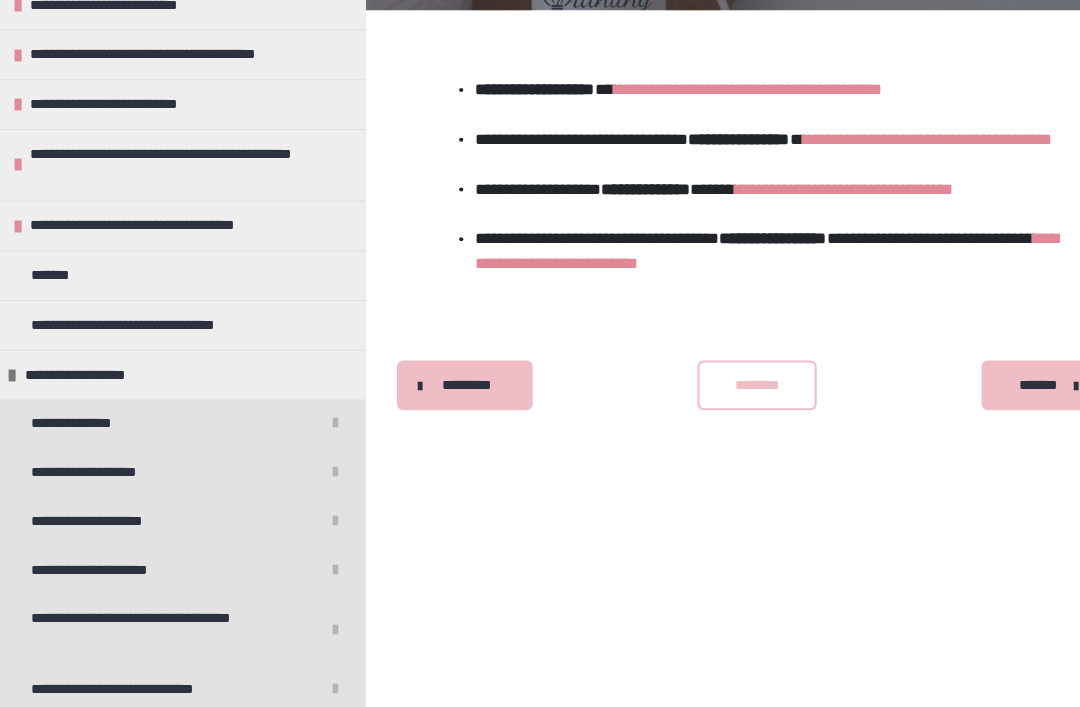 scroll, scrollTop: 532, scrollLeft: 0, axis: vertical 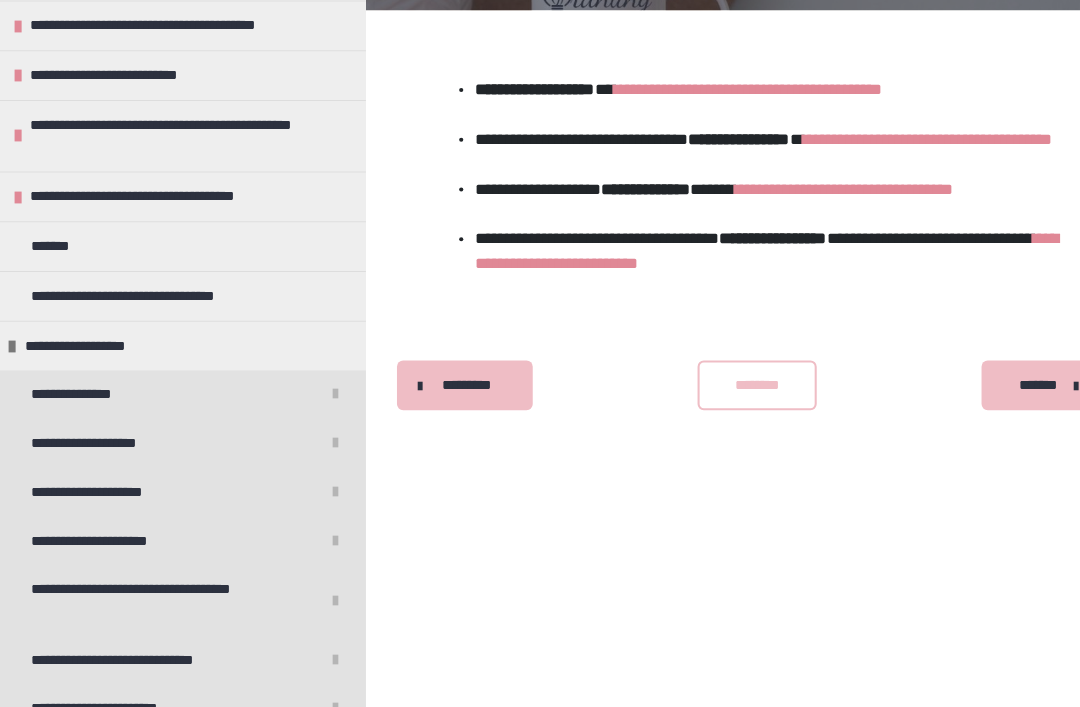 click on "**********" at bounding box center (94, 427) 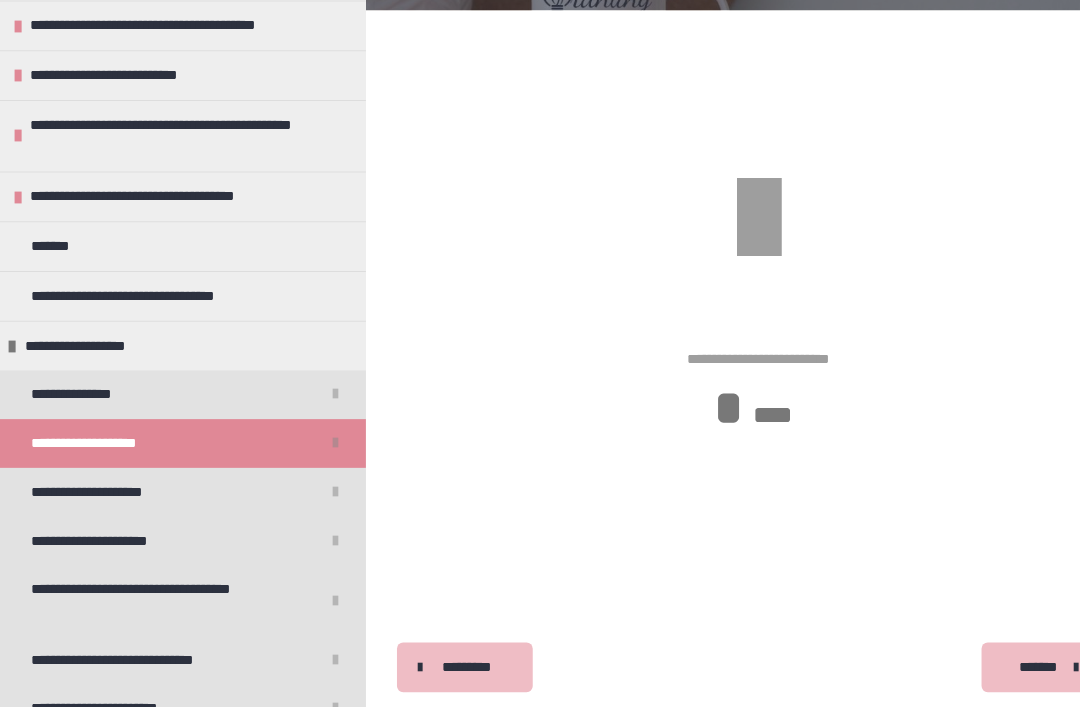click on "**********" at bounding box center (176, 333) 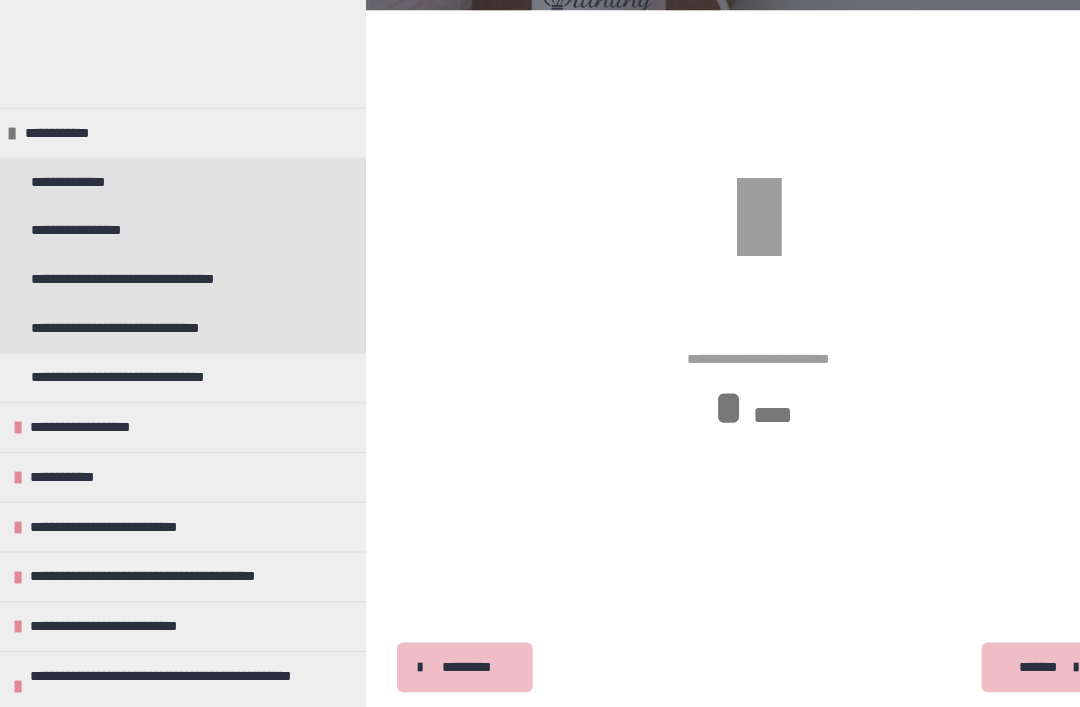 scroll, scrollTop: 0, scrollLeft: 0, axis: both 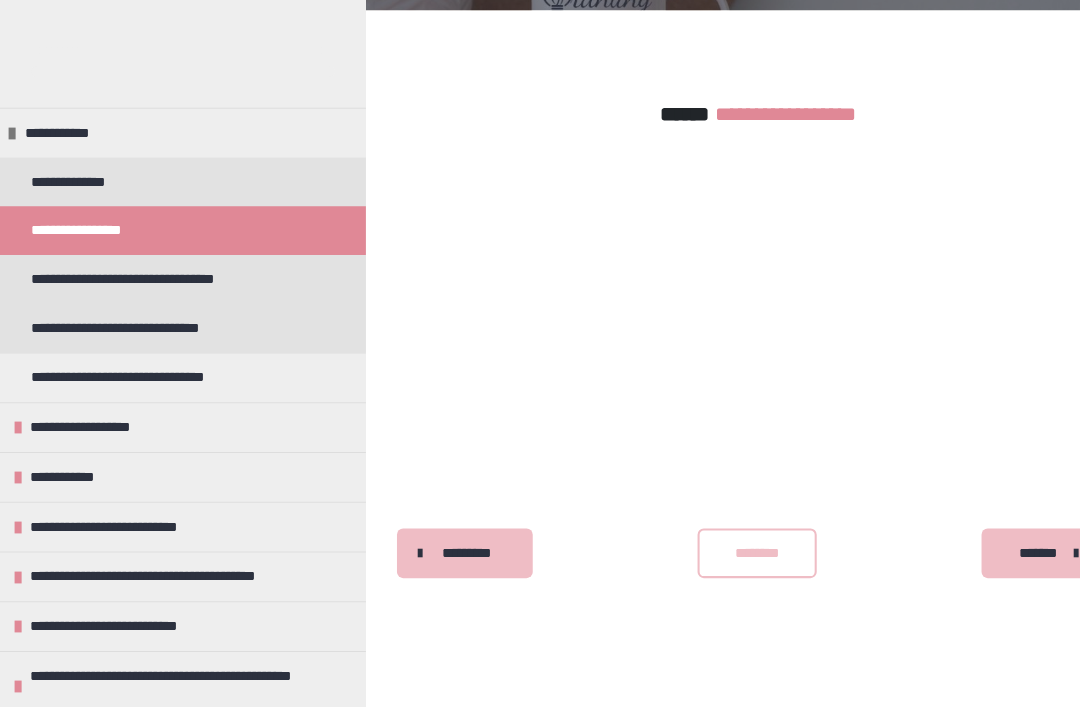 click on "**********" at bounding box center [176, 175] 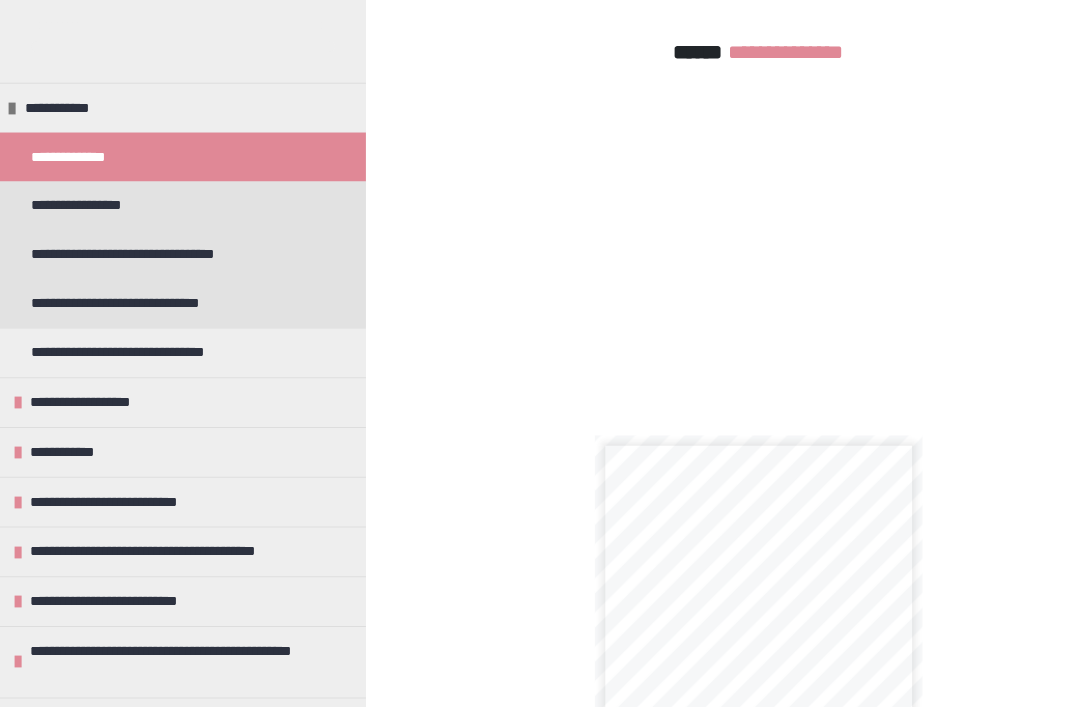 scroll, scrollTop: 307, scrollLeft: 0, axis: vertical 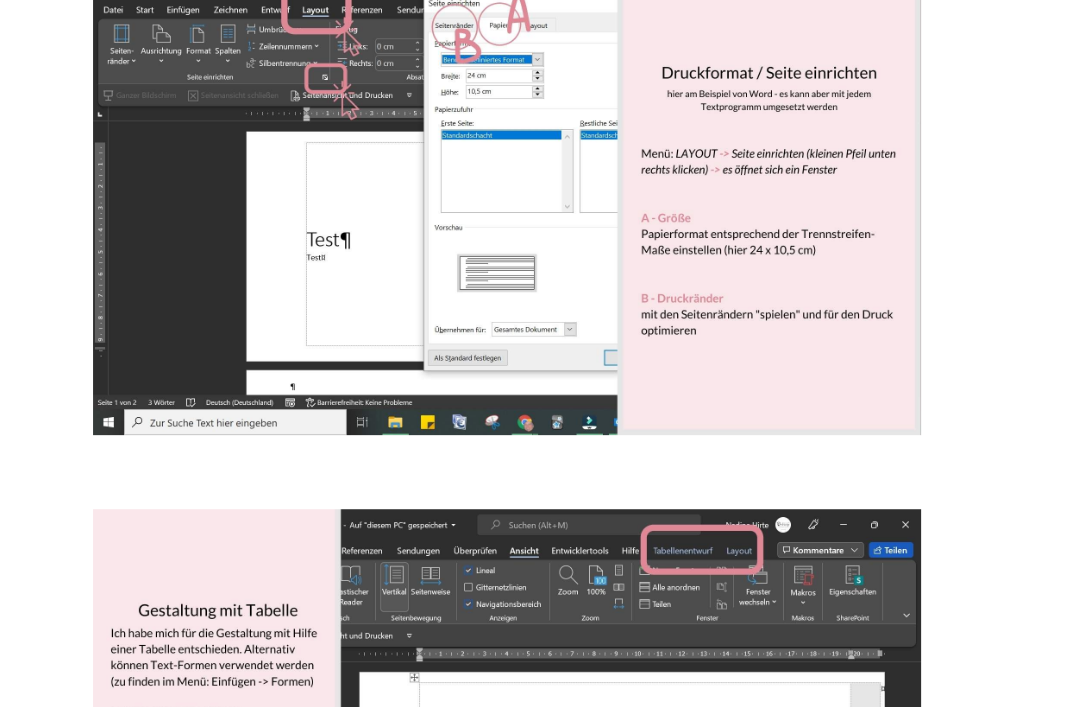 click at bounding box center (731, 248) 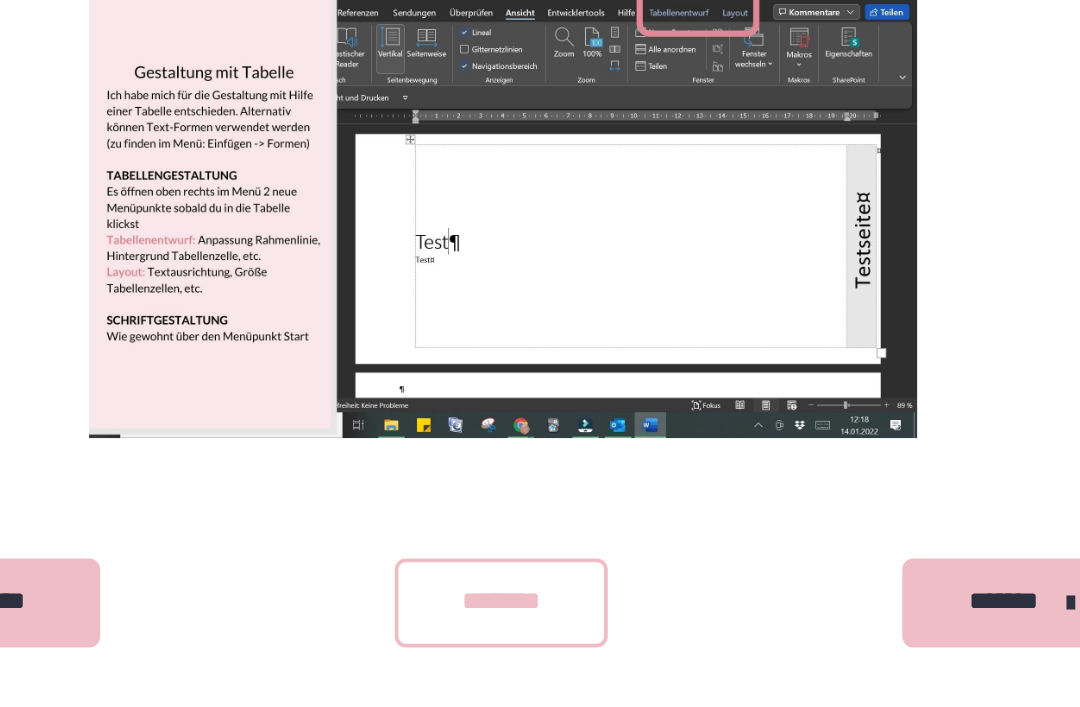 scroll, scrollTop: 642, scrollLeft: 0, axis: vertical 